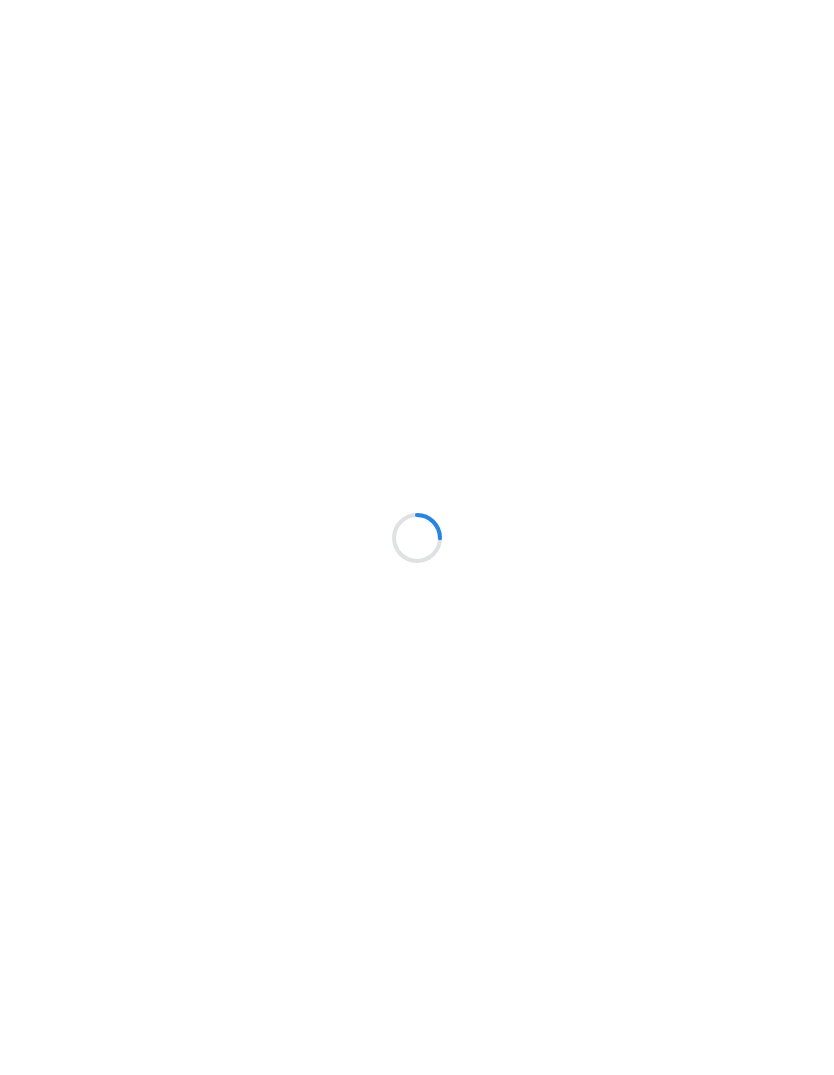 scroll, scrollTop: 0, scrollLeft: 0, axis: both 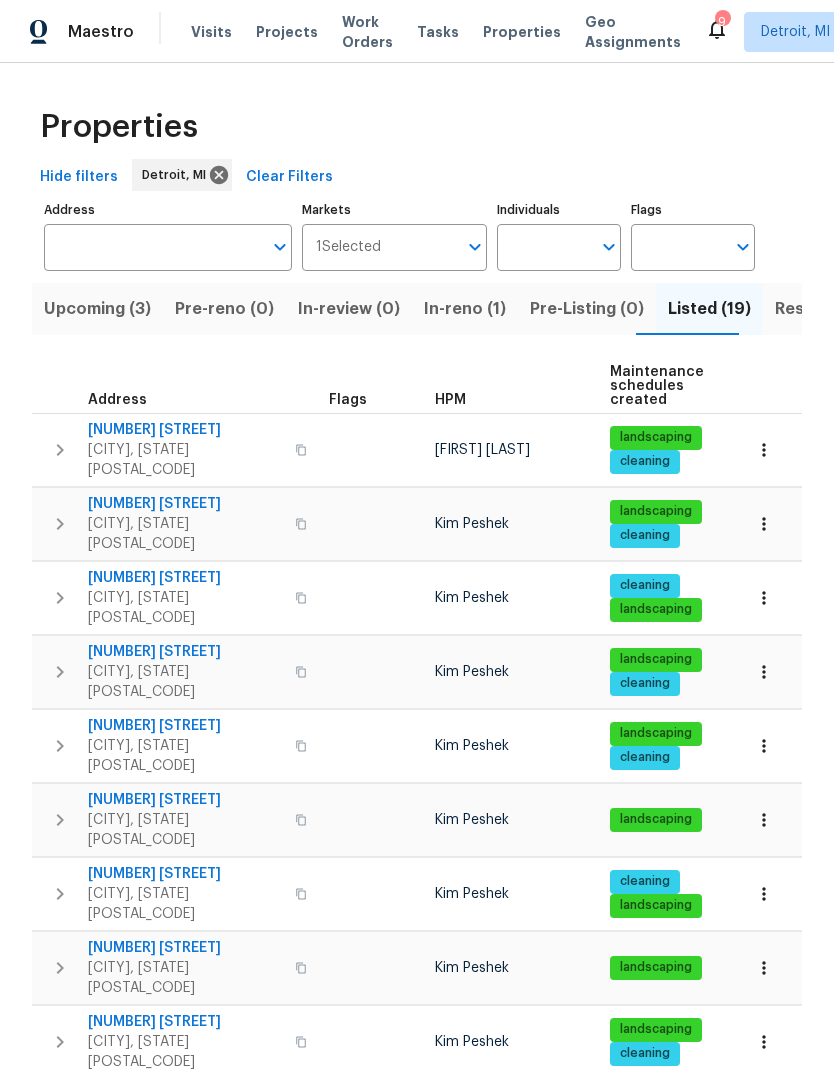 click on "Visits" at bounding box center [211, 32] 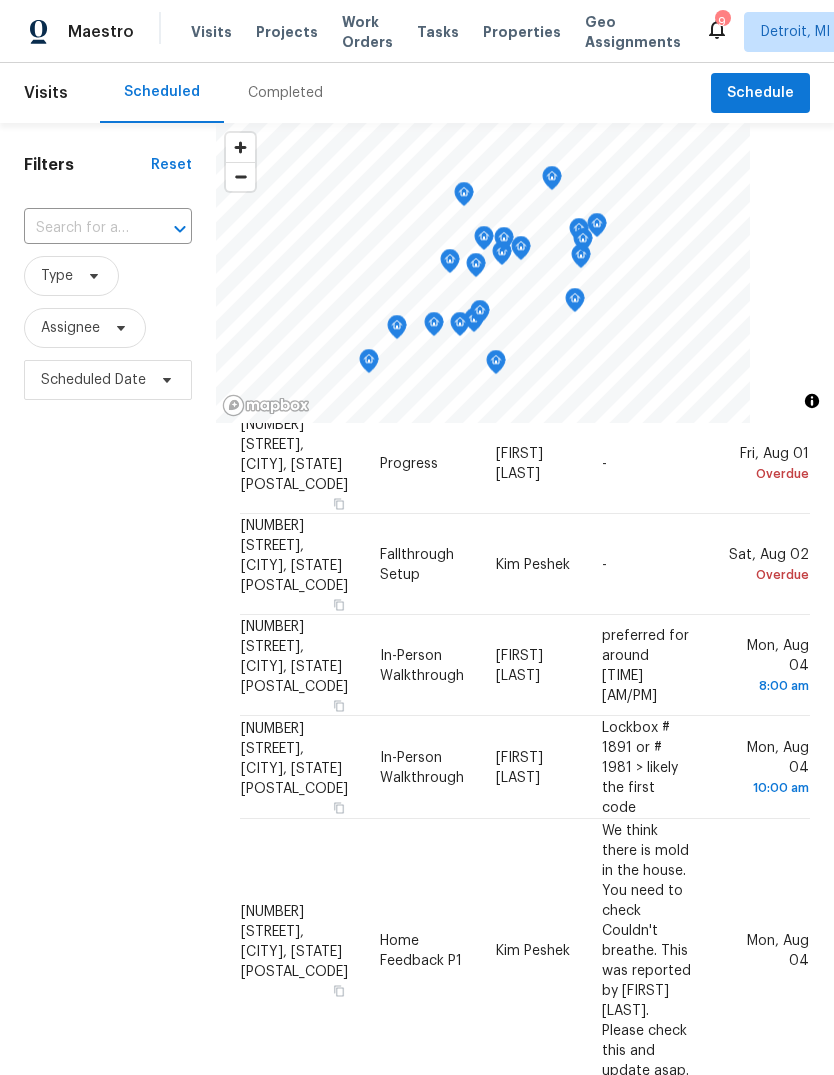 scroll, scrollTop: 201, scrollLeft: 0, axis: vertical 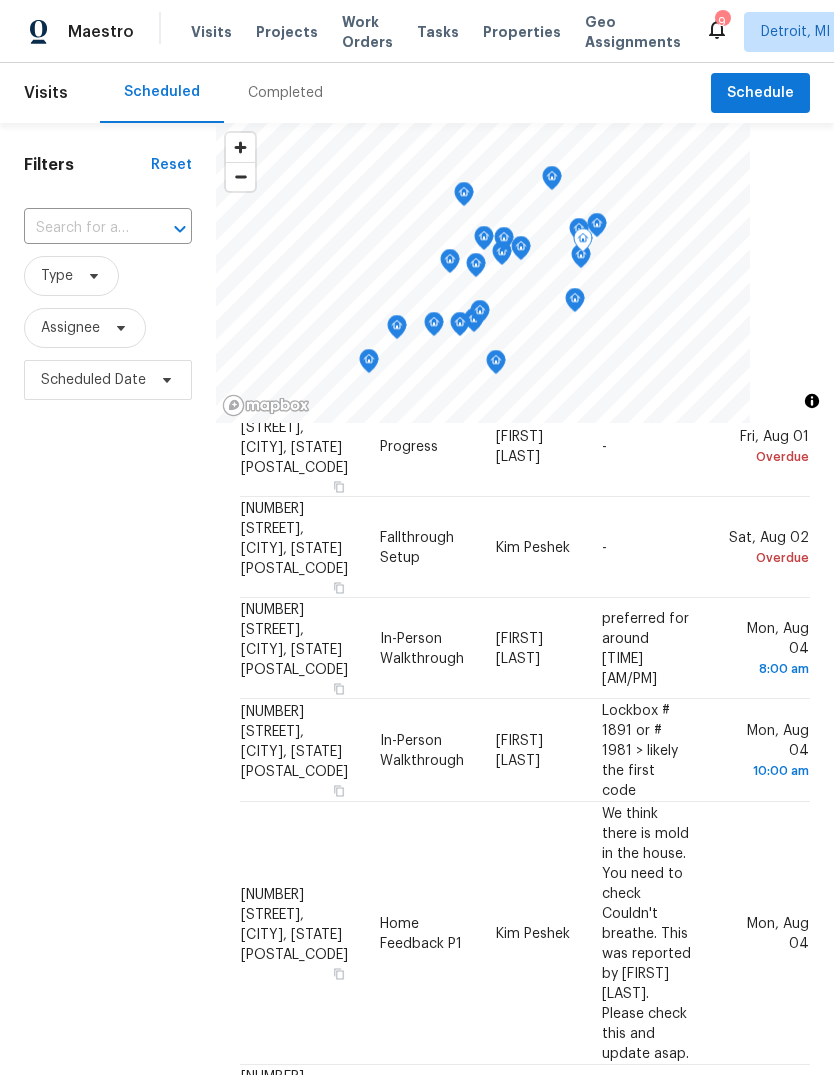click on "[FIRST] [LAST]" at bounding box center (533, 750) 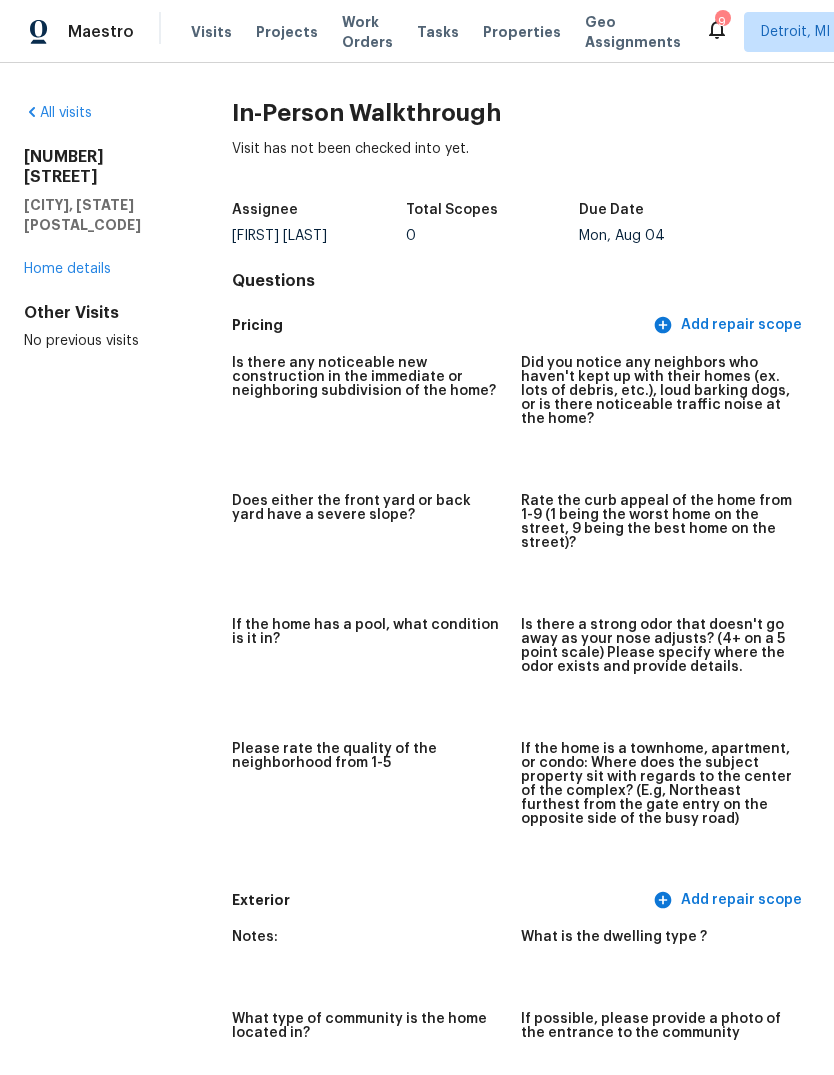 click 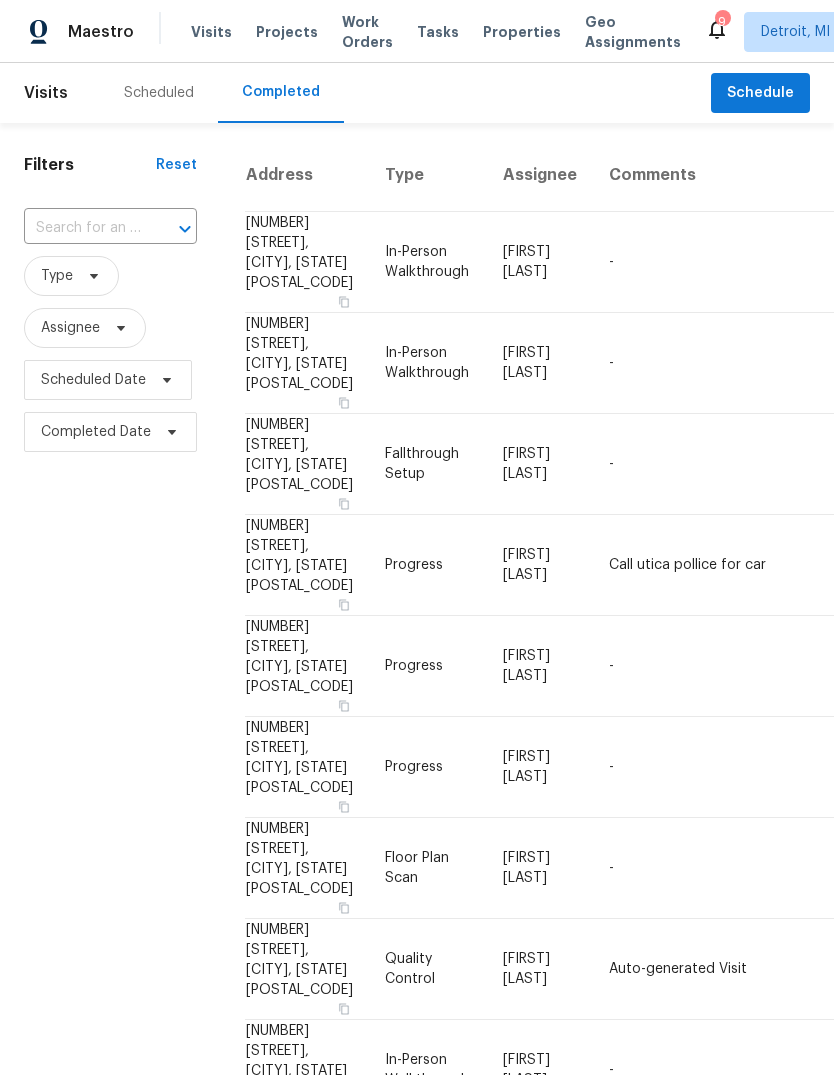 scroll, scrollTop: 0, scrollLeft: 0, axis: both 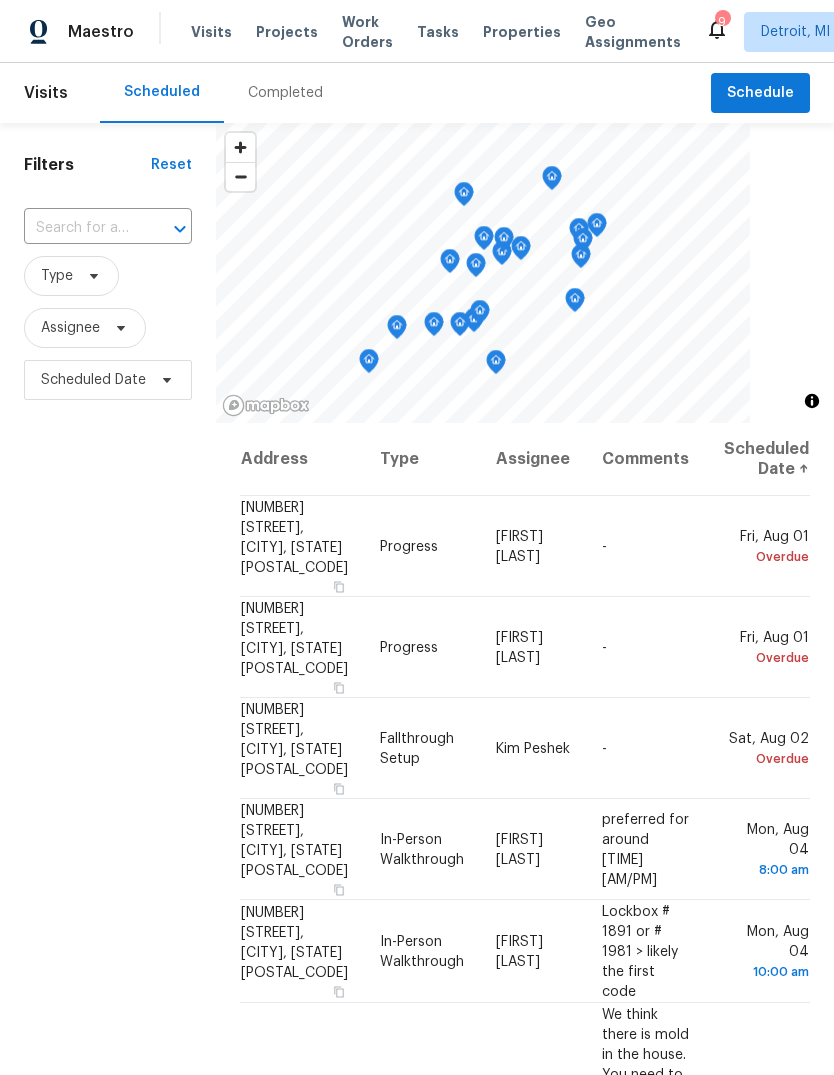 click 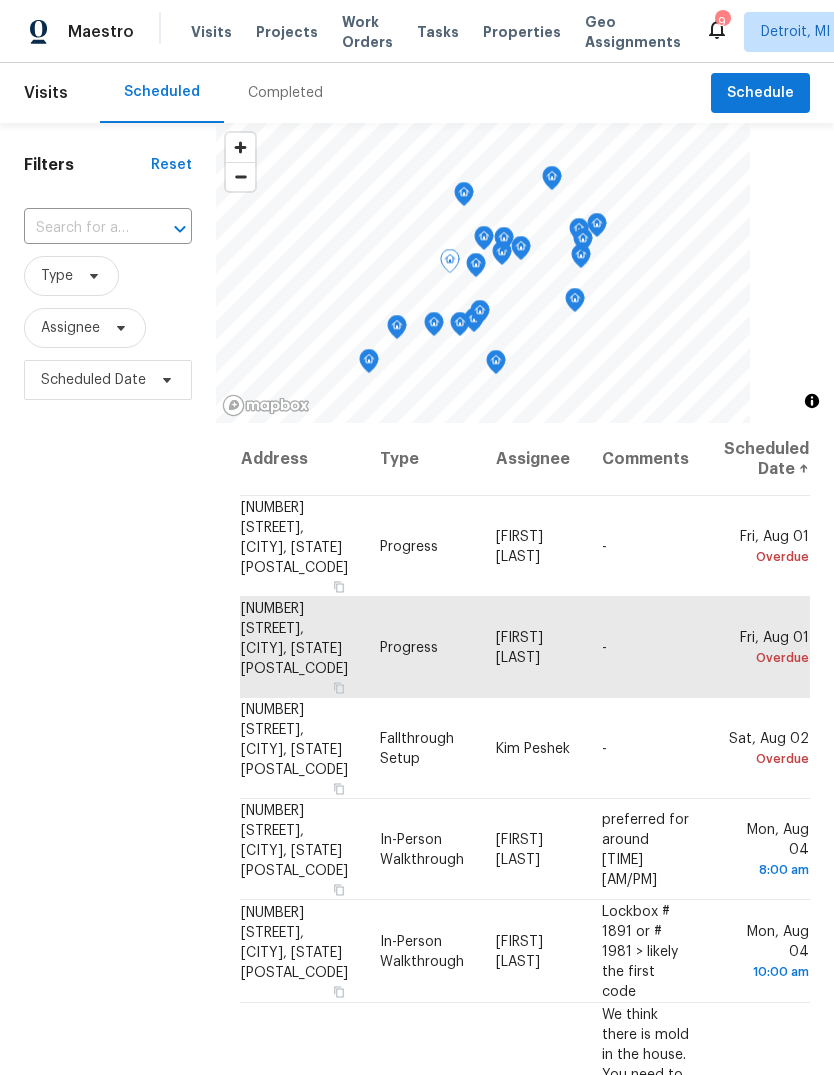 click 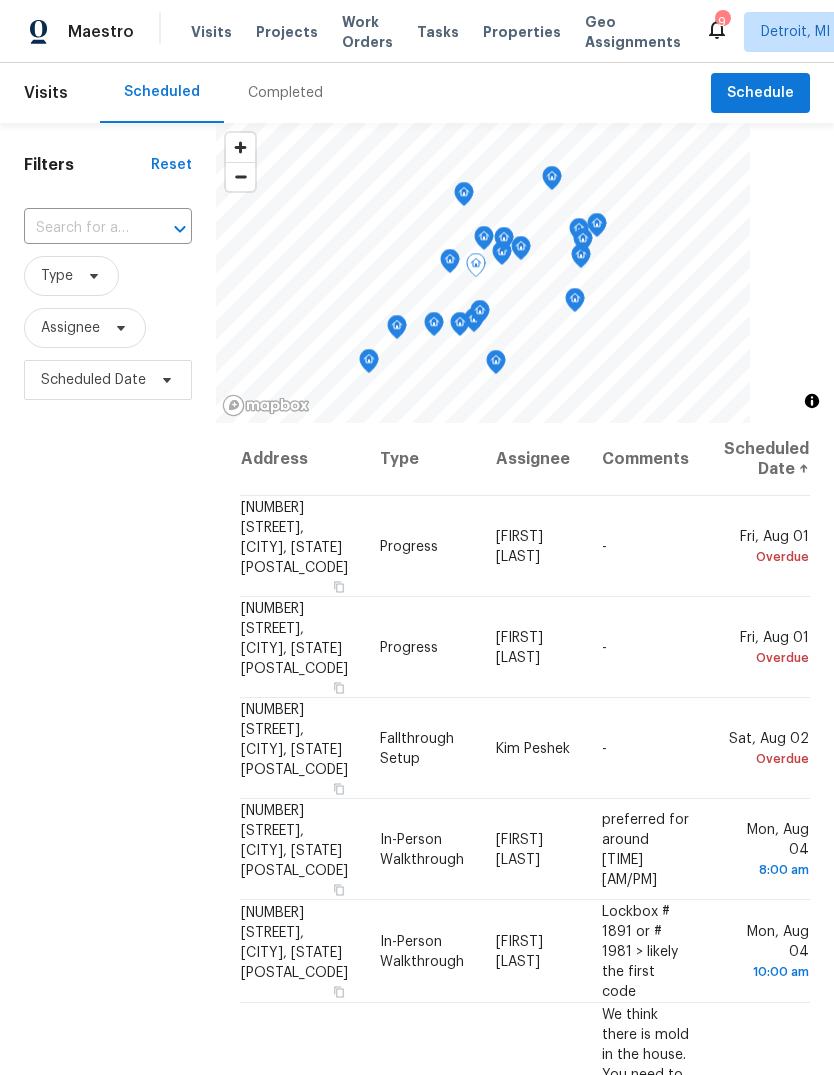 click 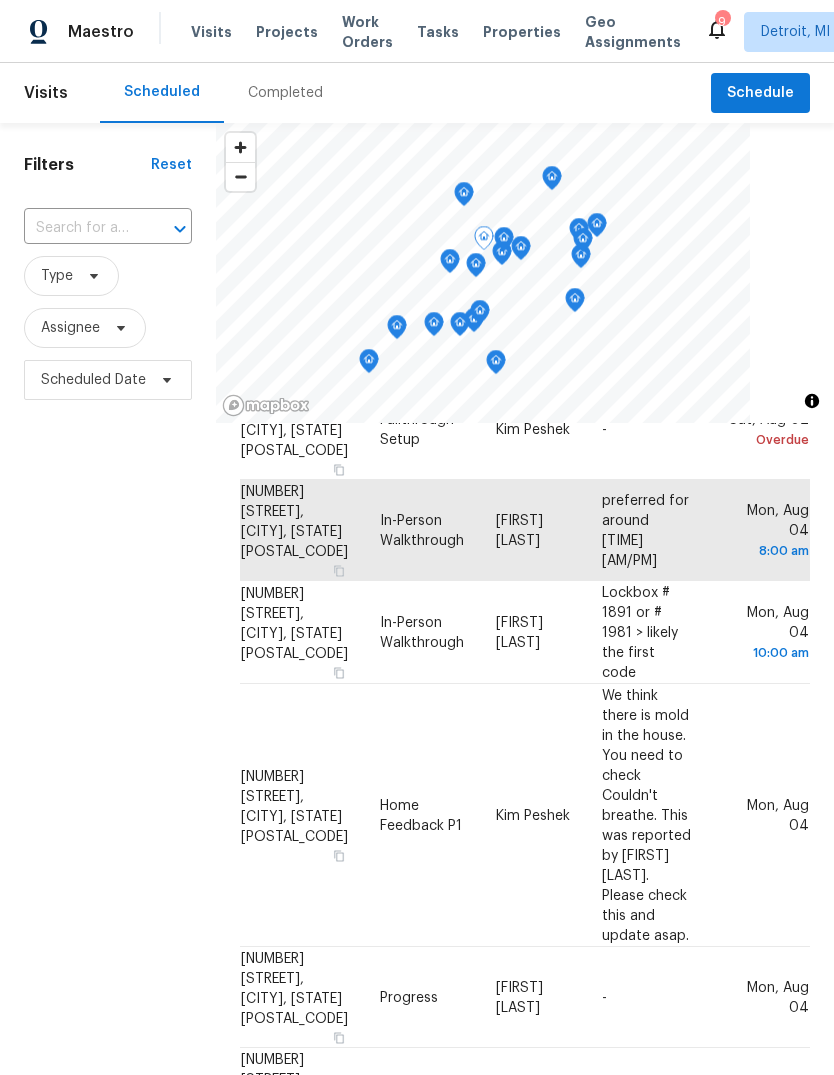 scroll, scrollTop: 320, scrollLeft: 0, axis: vertical 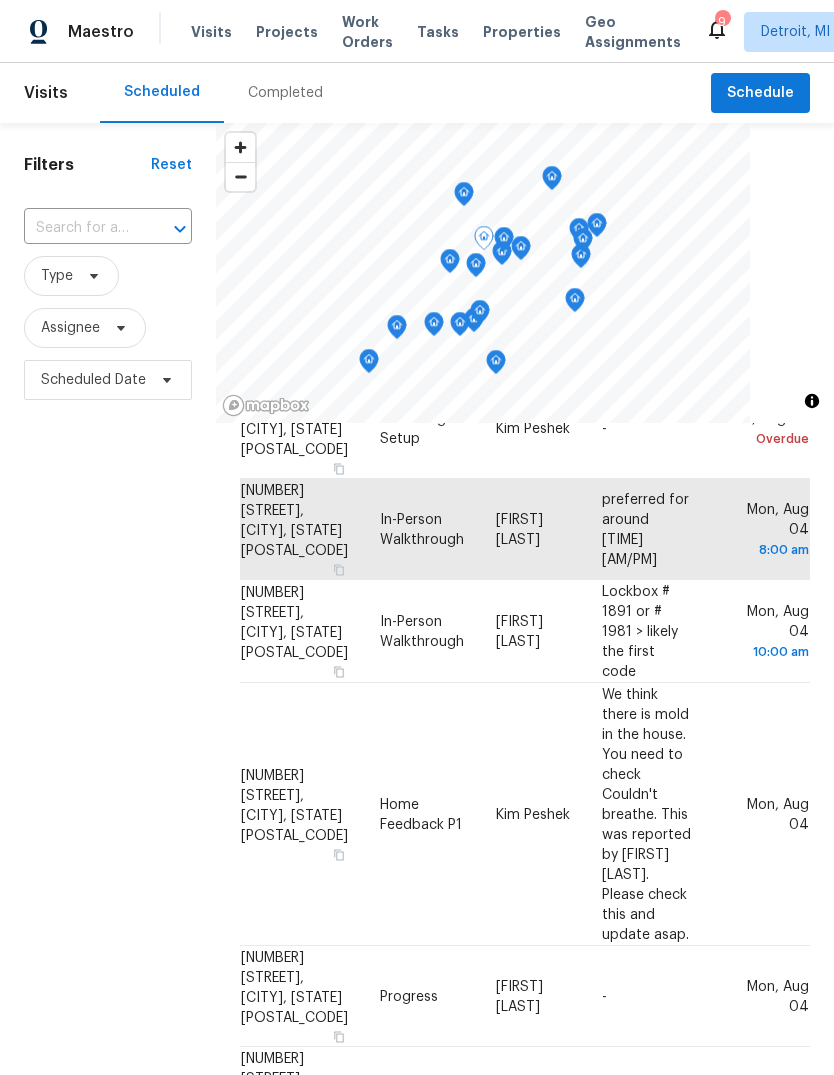 click 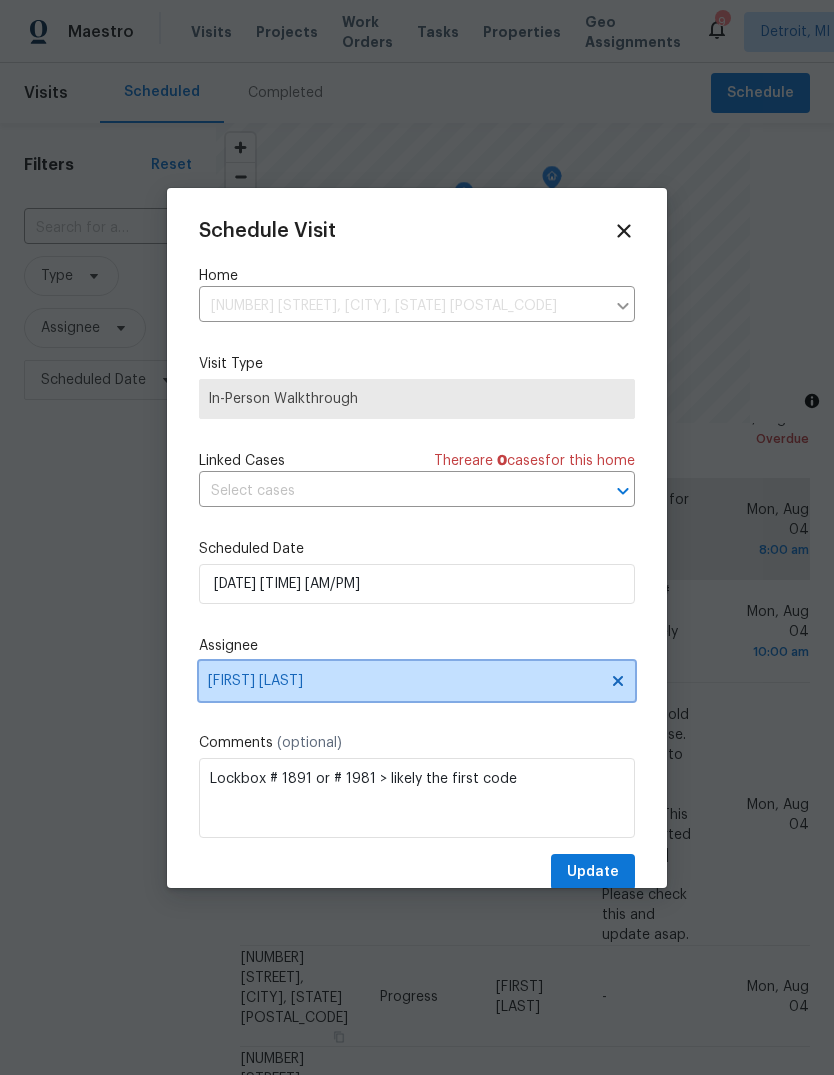 click on "[FIRST] [LAST]" at bounding box center (404, 681) 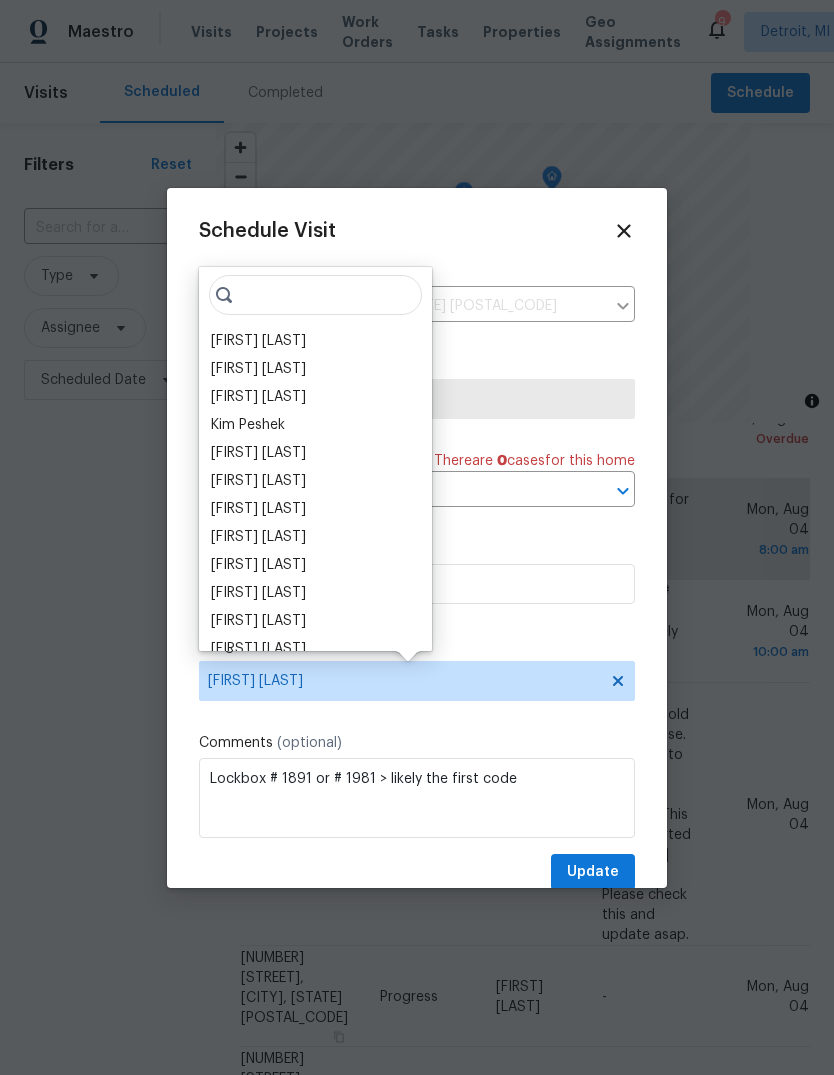 click on "[FIRST] [LAST]" at bounding box center (258, 397) 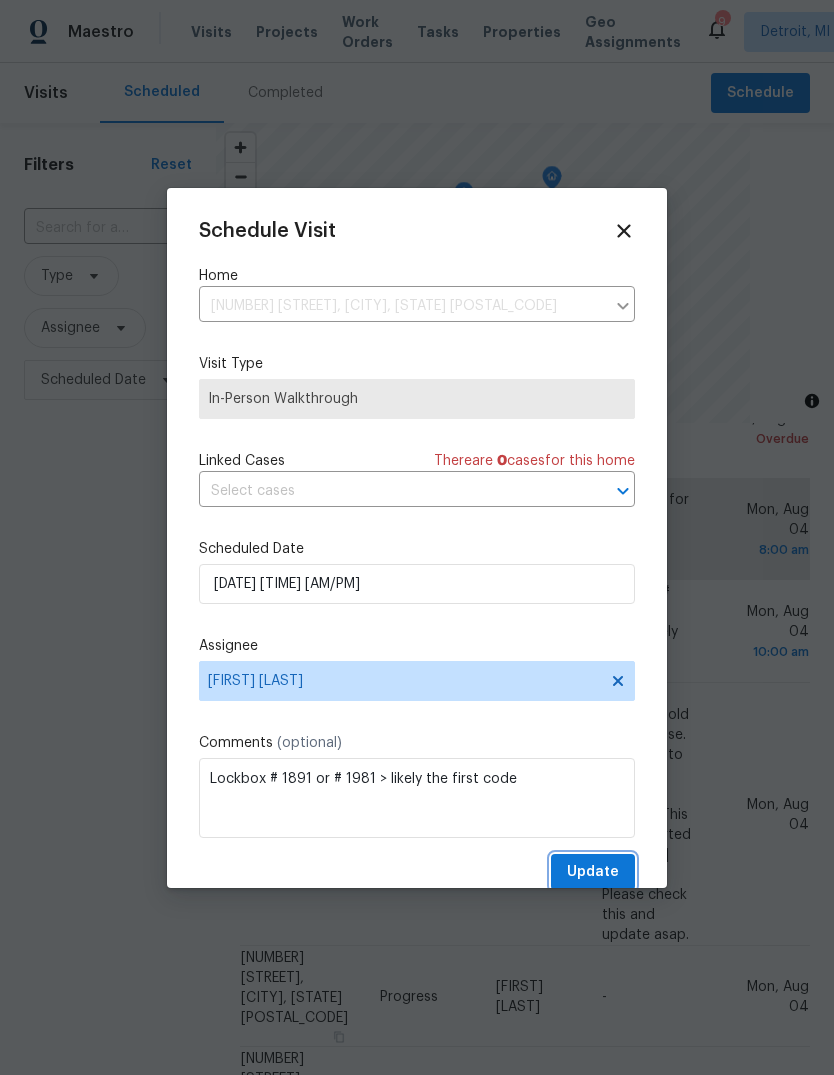 click on "Update" at bounding box center [593, 872] 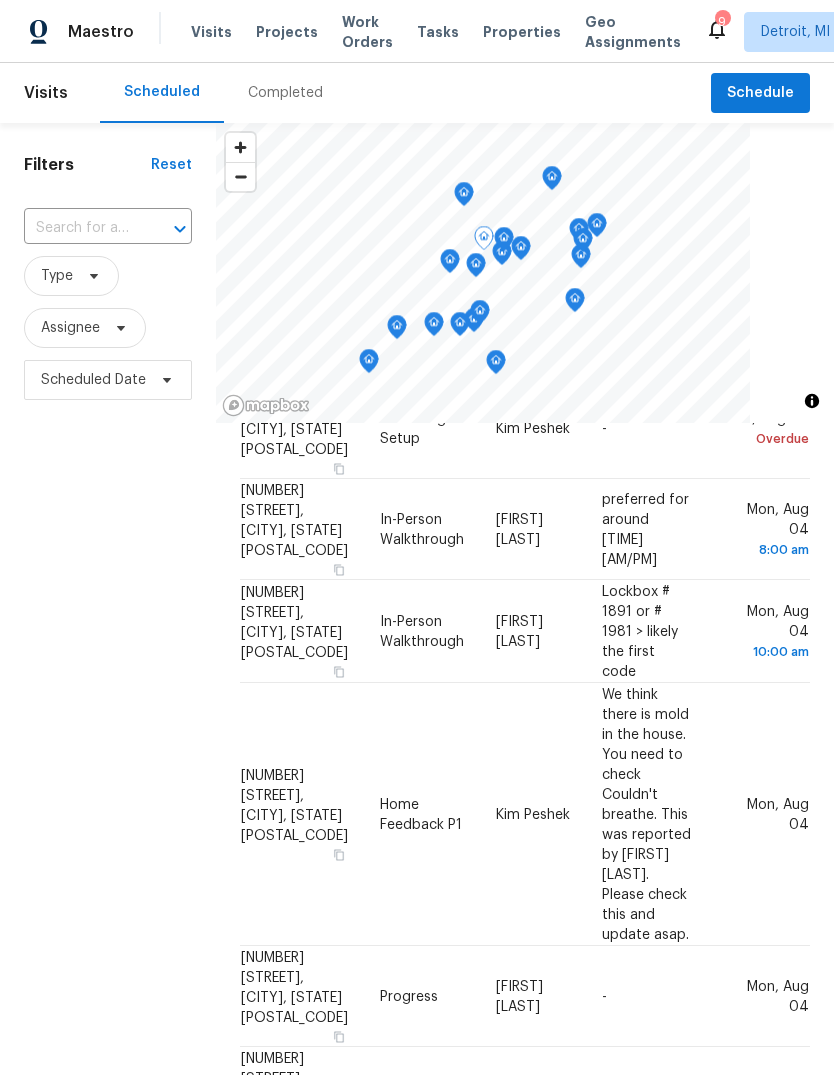 scroll, scrollTop: 317, scrollLeft: 0, axis: vertical 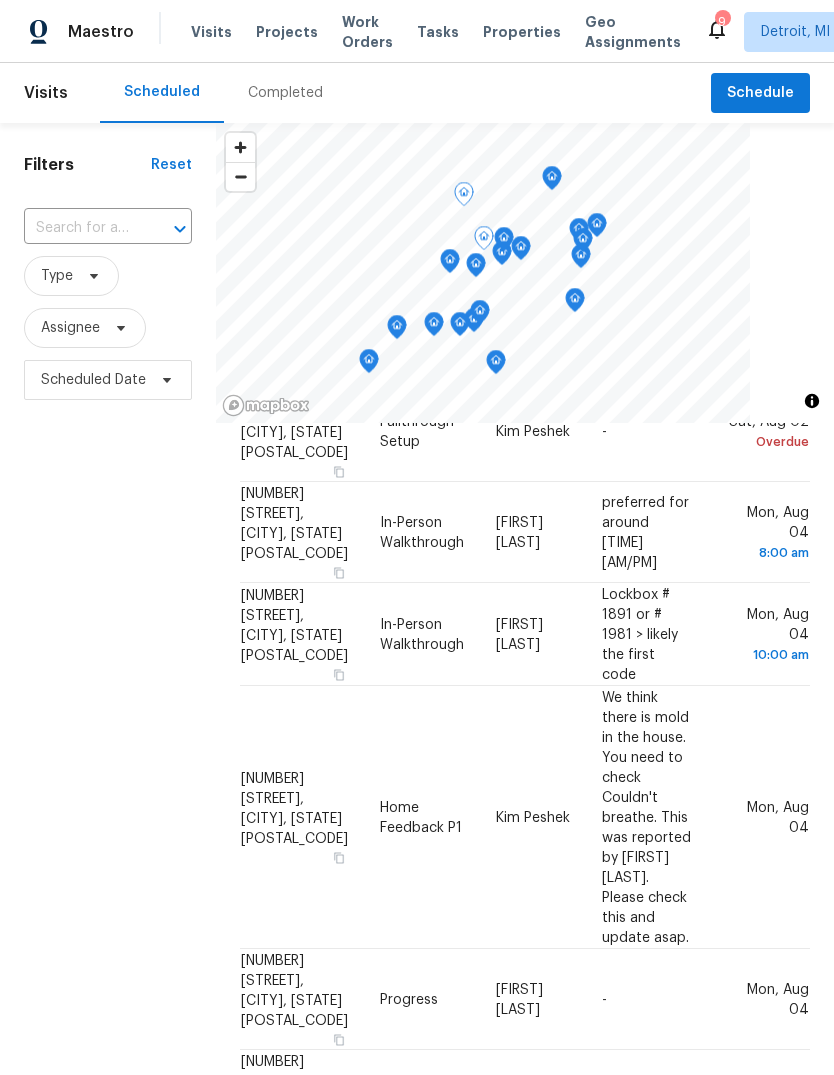 click 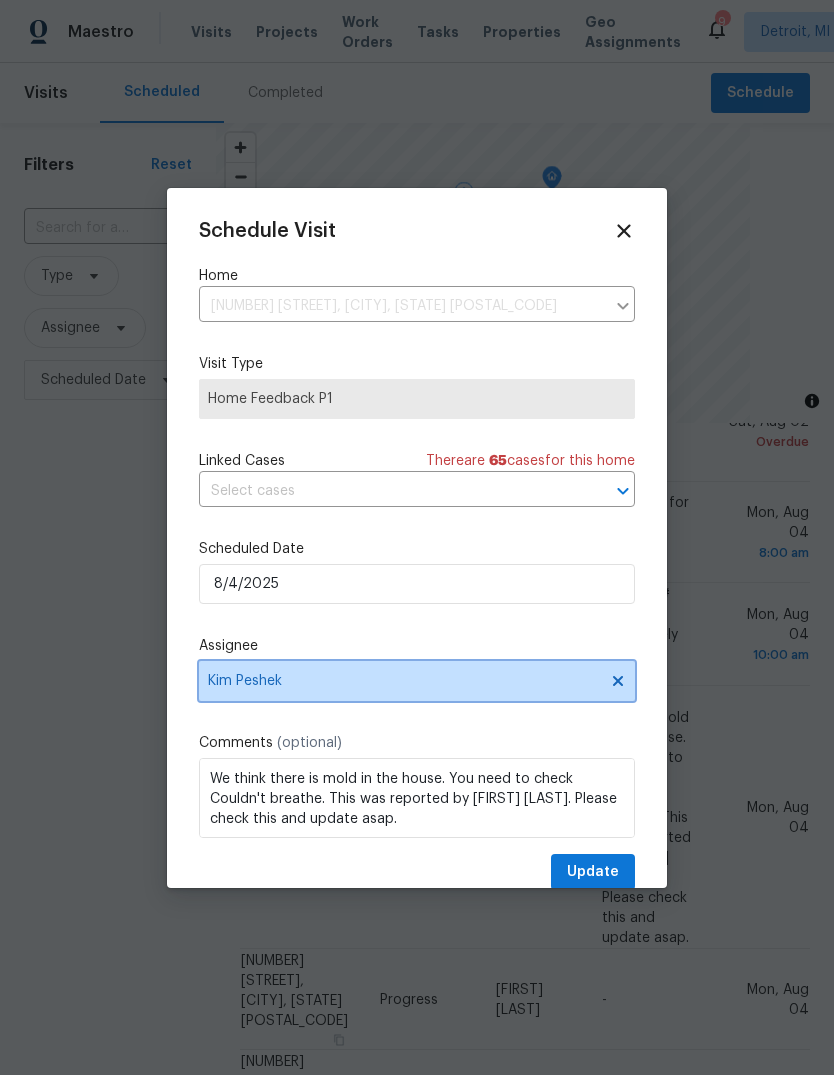 click on "Kim Peshek" at bounding box center (417, 681) 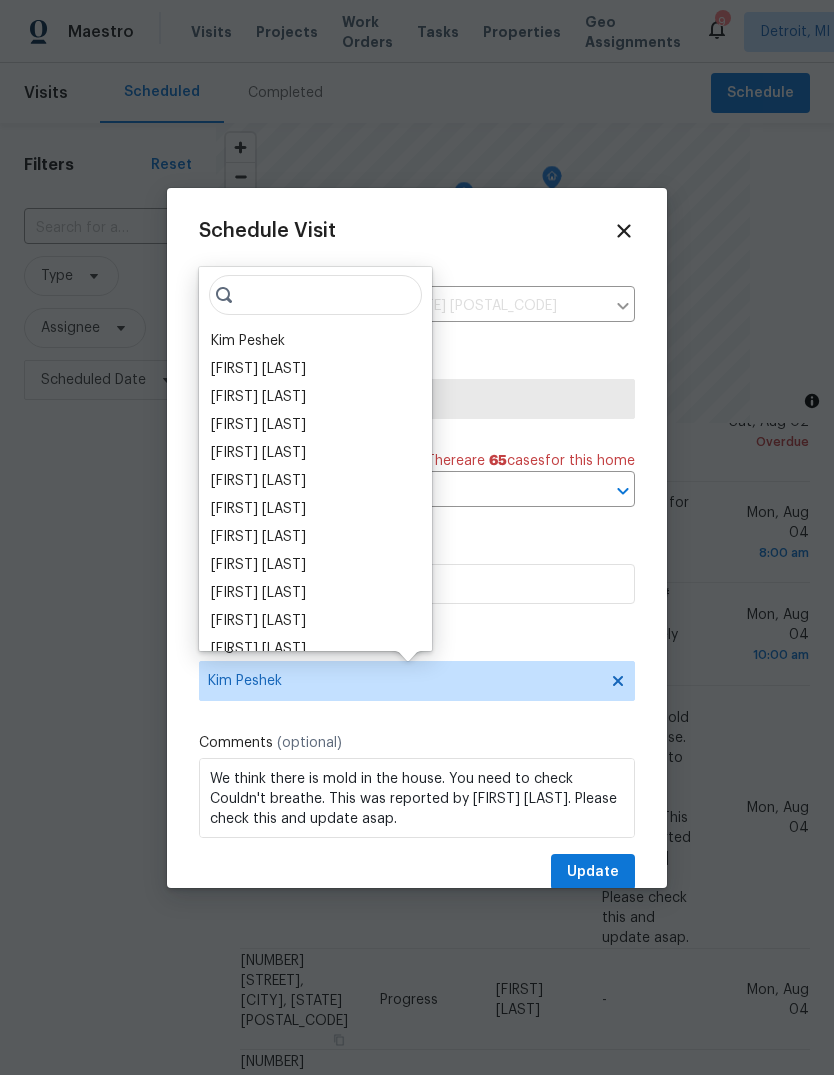 click on "Schedule Visit Home   [NUMBER] [STREET], [CITY], [STATE] ​ Visit Type   Home Feedback P1 Linked Cases There  are   65  case s  for this home   ​ Scheduled Date   [DATE] [TIME] [AM/PM] Assignee   [FIRST] [LAST] Comments   (optional) We think there is mold in the house. You need to check Couldn't breathe. This was reported by [FIRST] [LAST]. Please check this and update asap. Update" at bounding box center [417, 555] 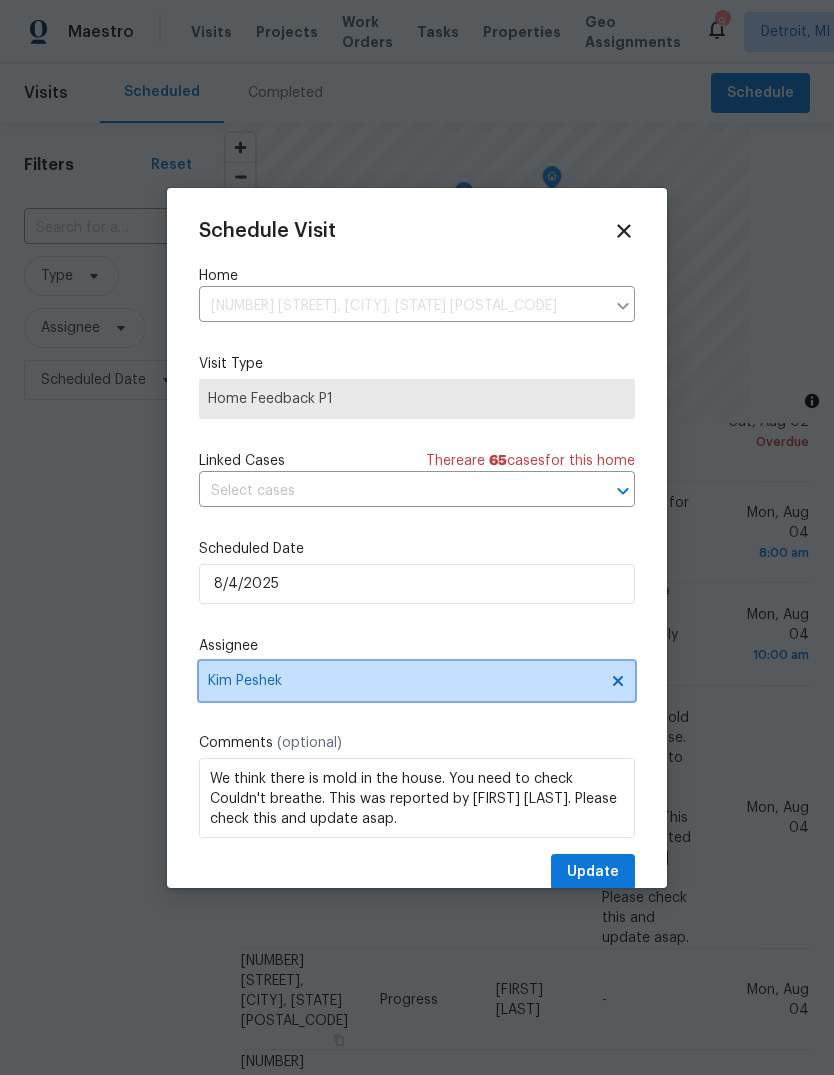 click on "Kim Peshek" at bounding box center (404, 681) 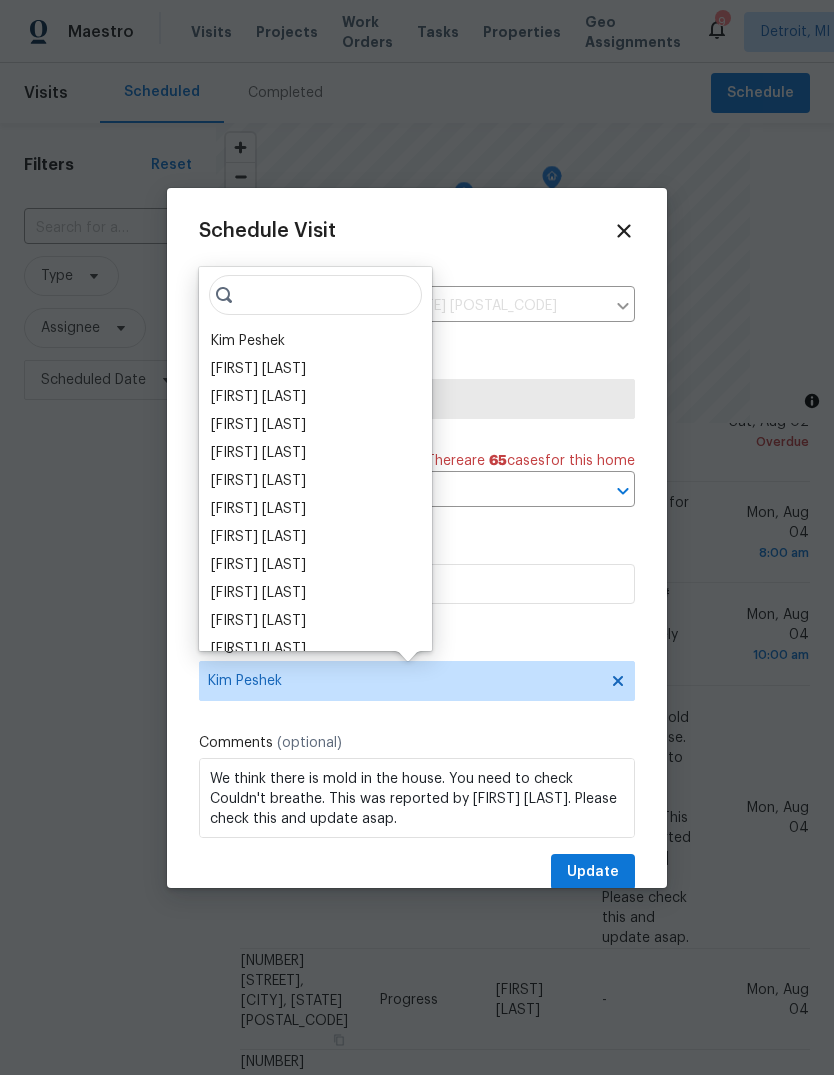 click on "[FIRST] [LAST]" at bounding box center [258, 453] 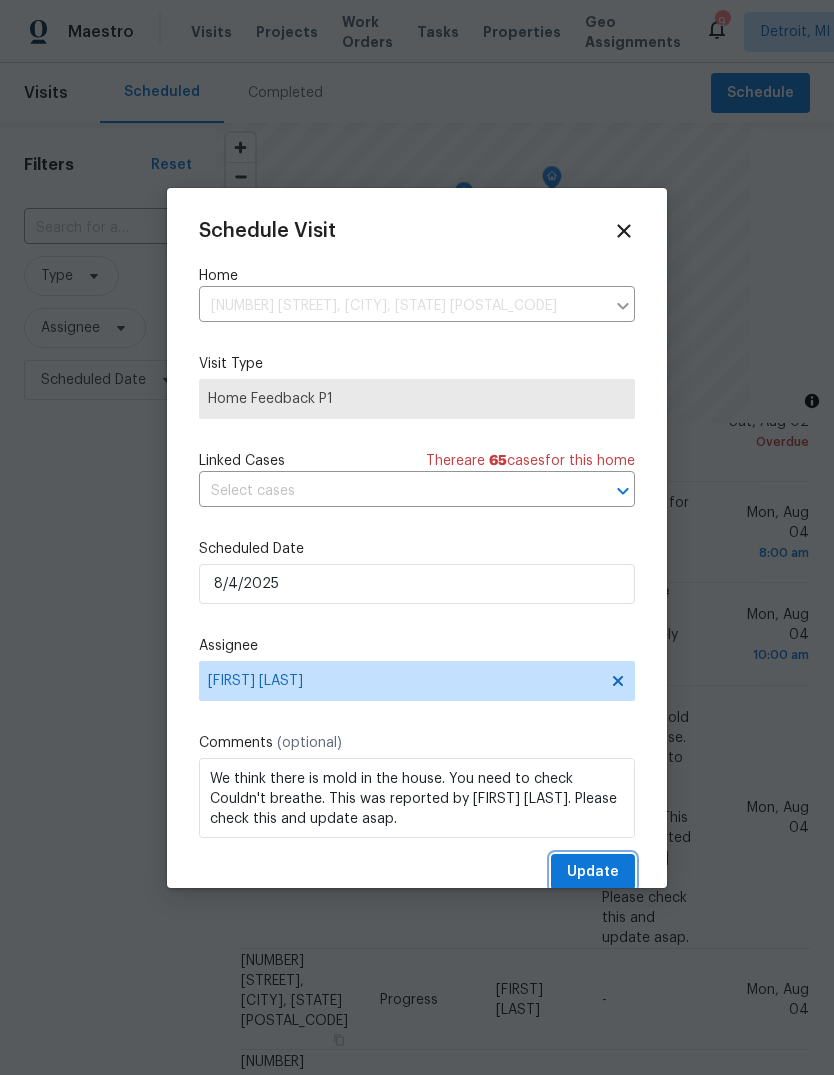 click on "Update" at bounding box center [593, 872] 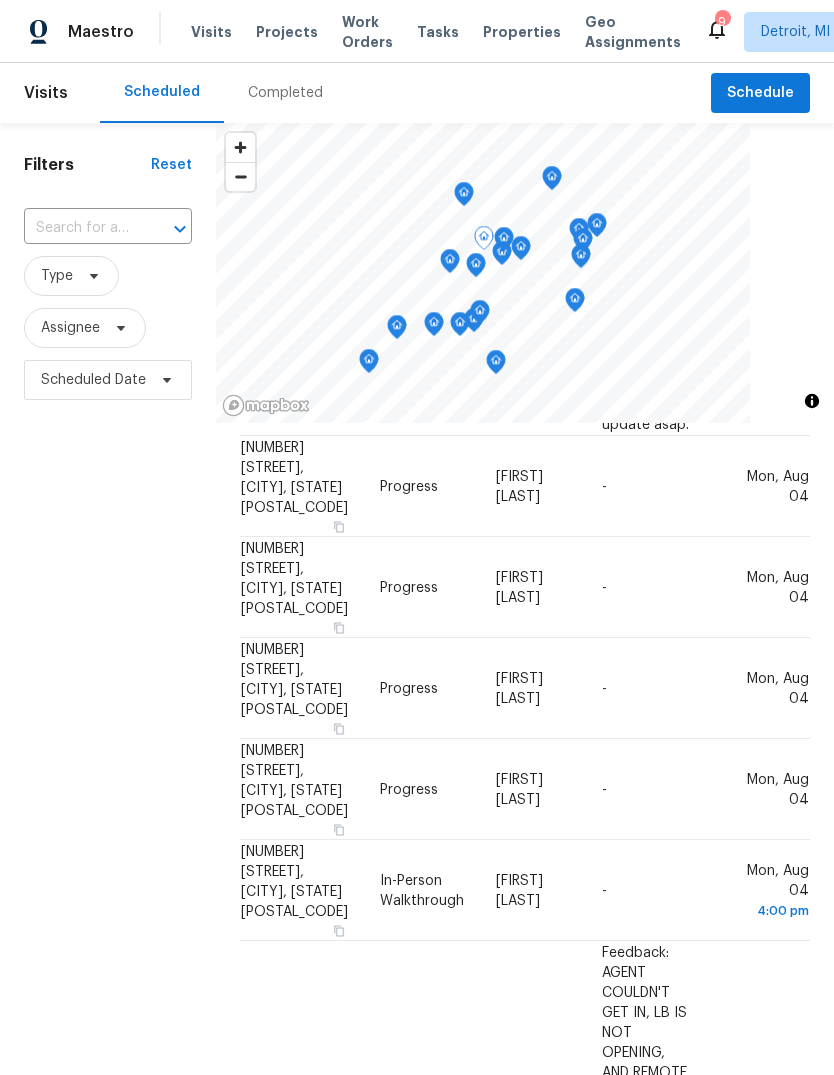 scroll, scrollTop: 843, scrollLeft: 0, axis: vertical 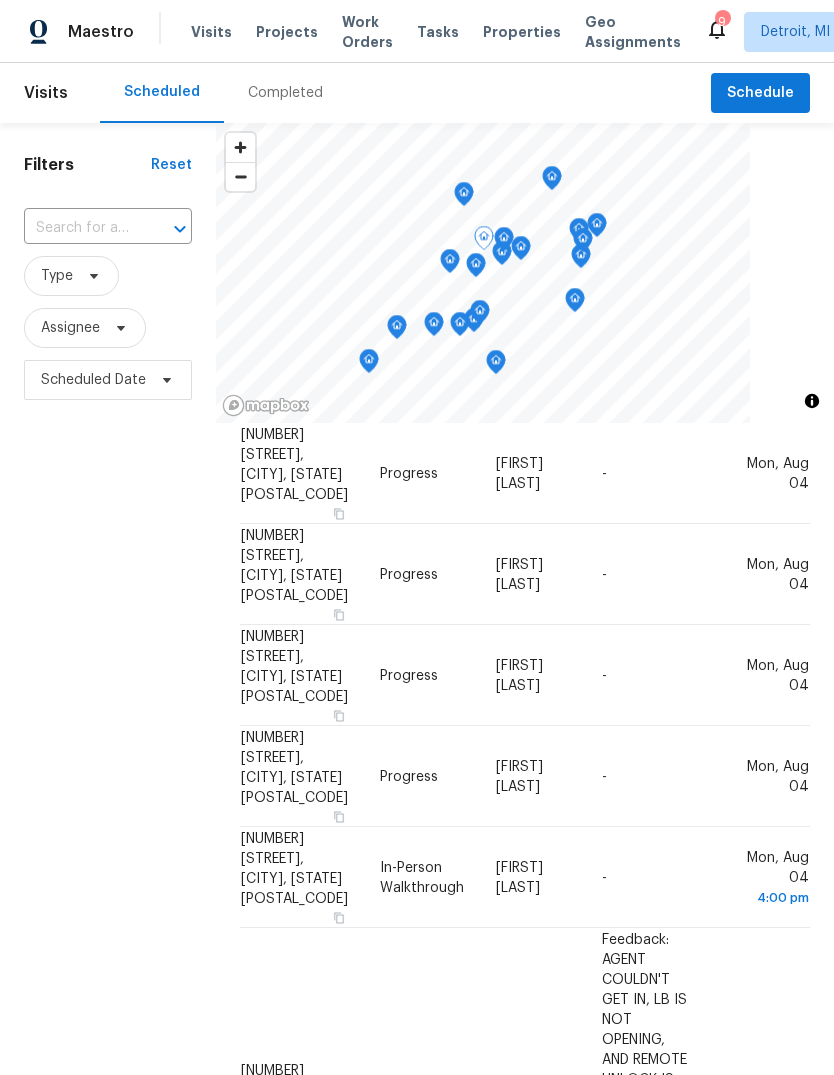 click 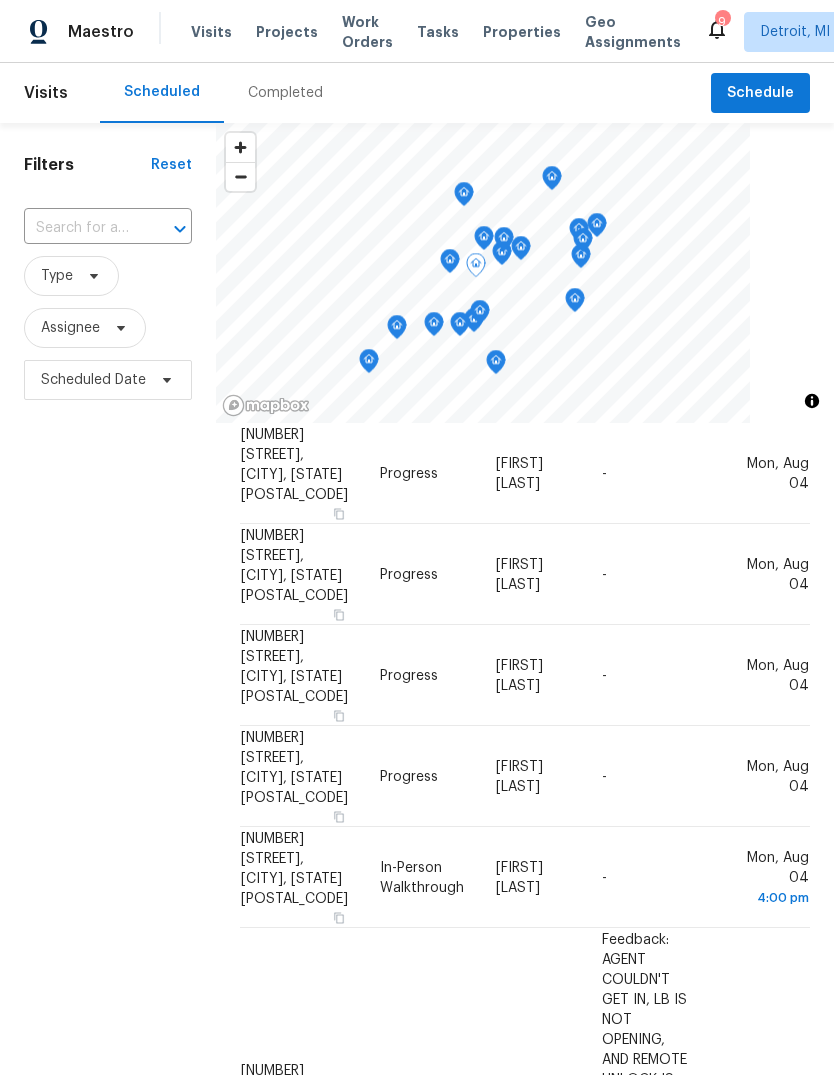 click 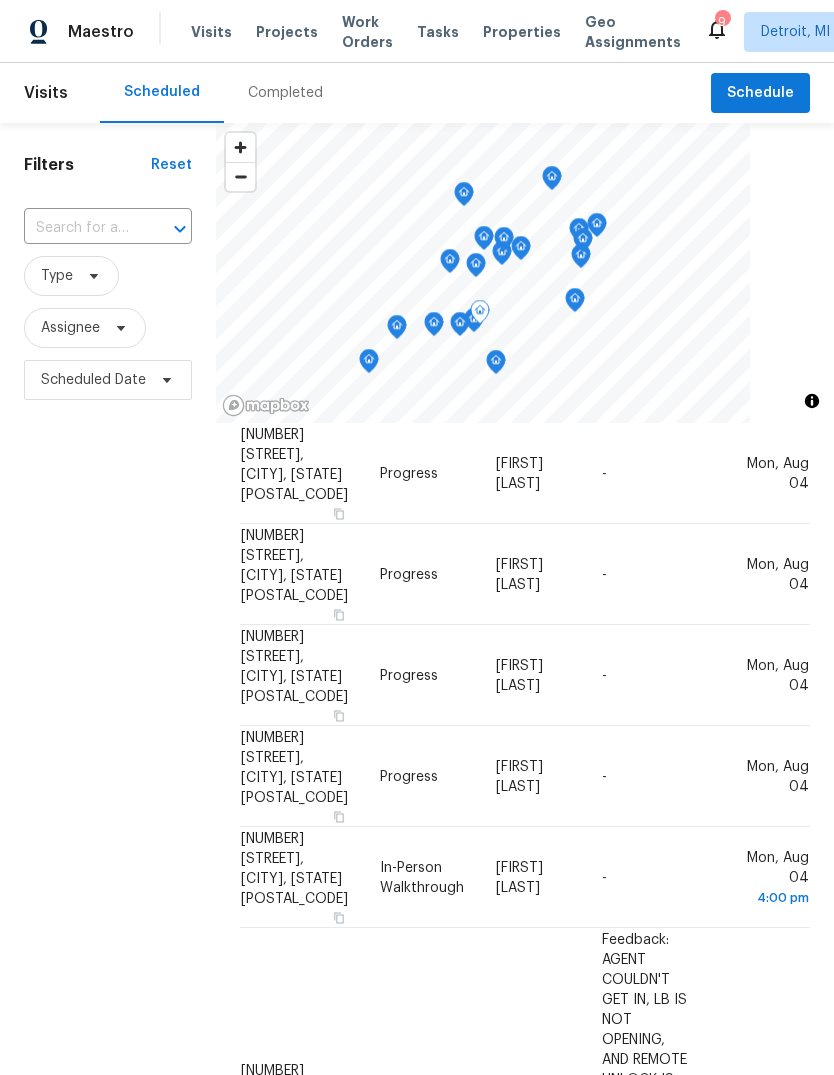 click 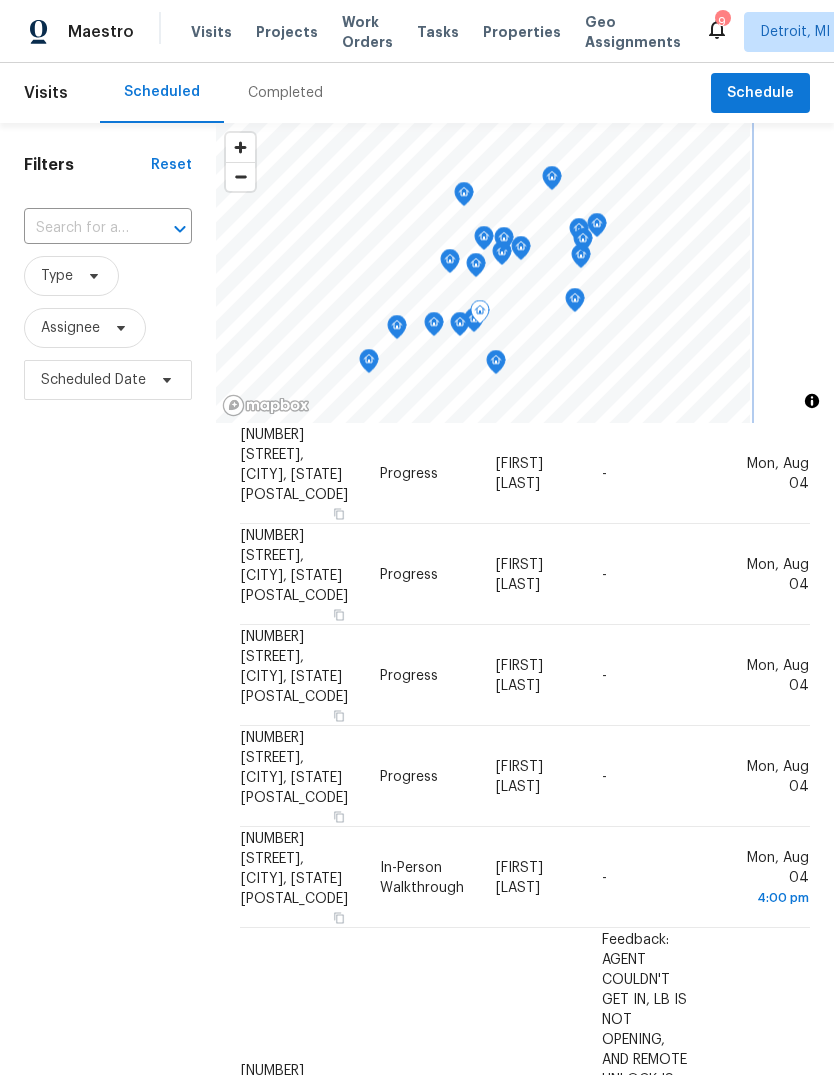 click 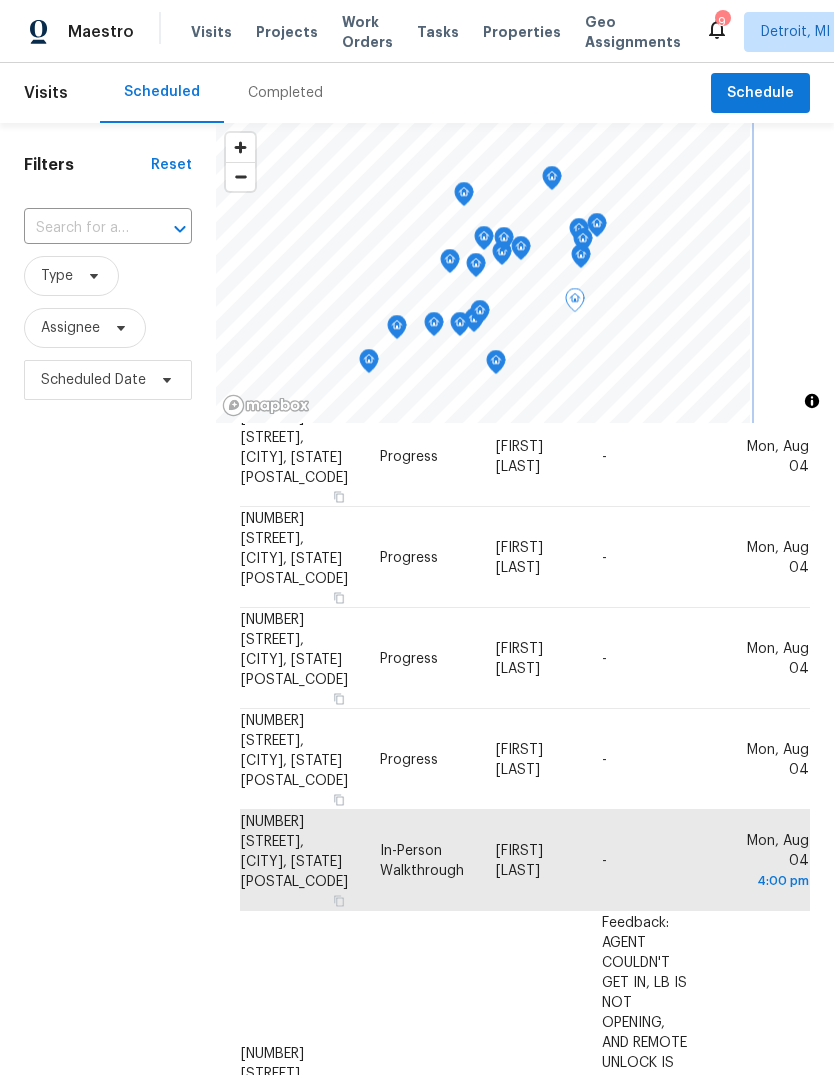 scroll, scrollTop: 864, scrollLeft: 0, axis: vertical 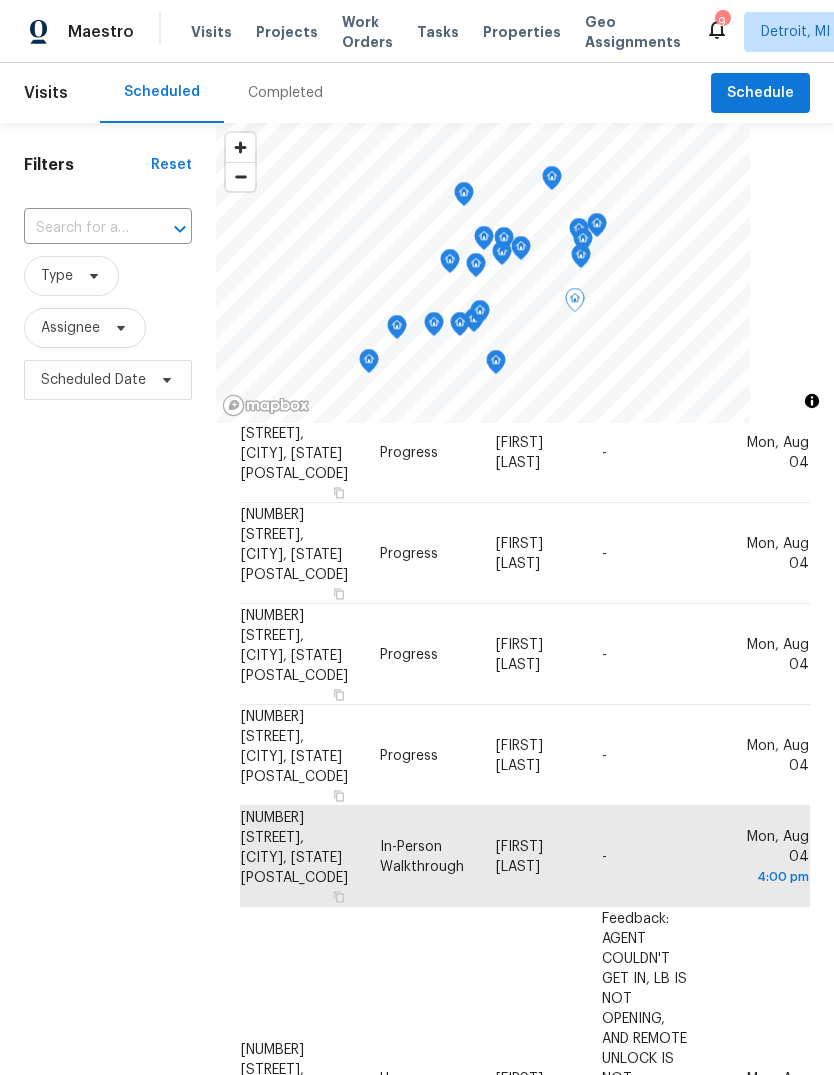 click 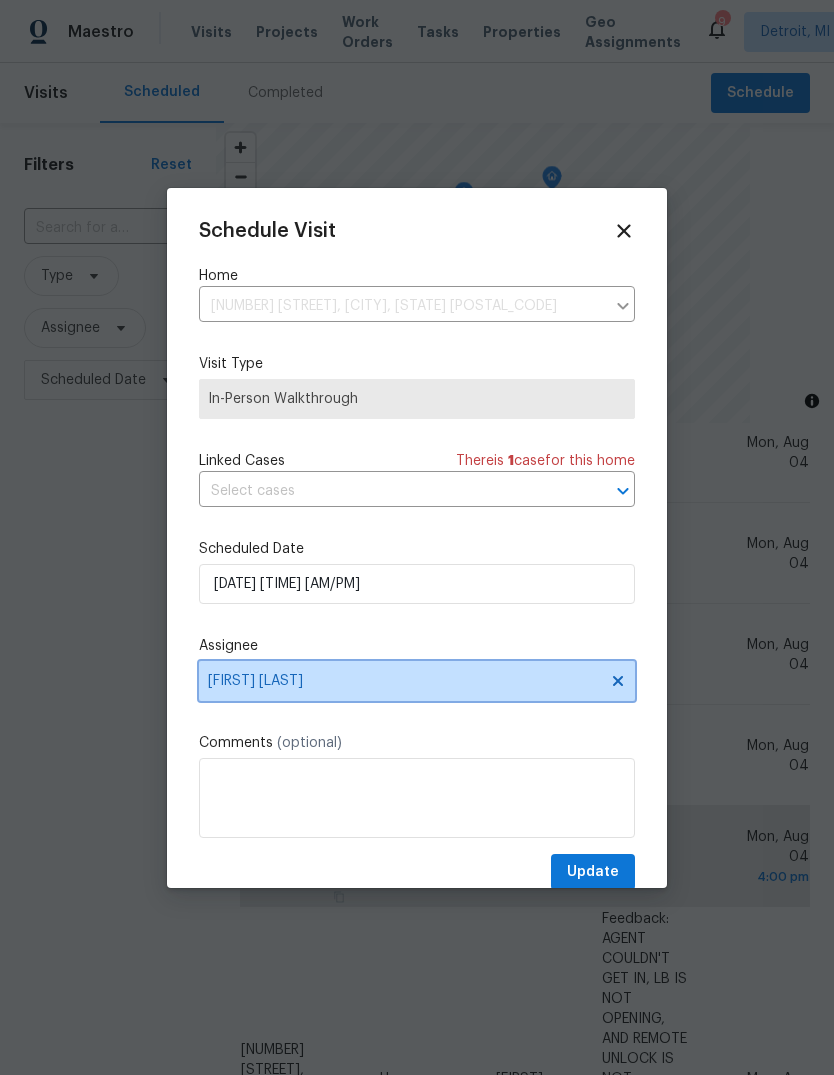 click on "[FIRST] [LAST]" at bounding box center (417, 681) 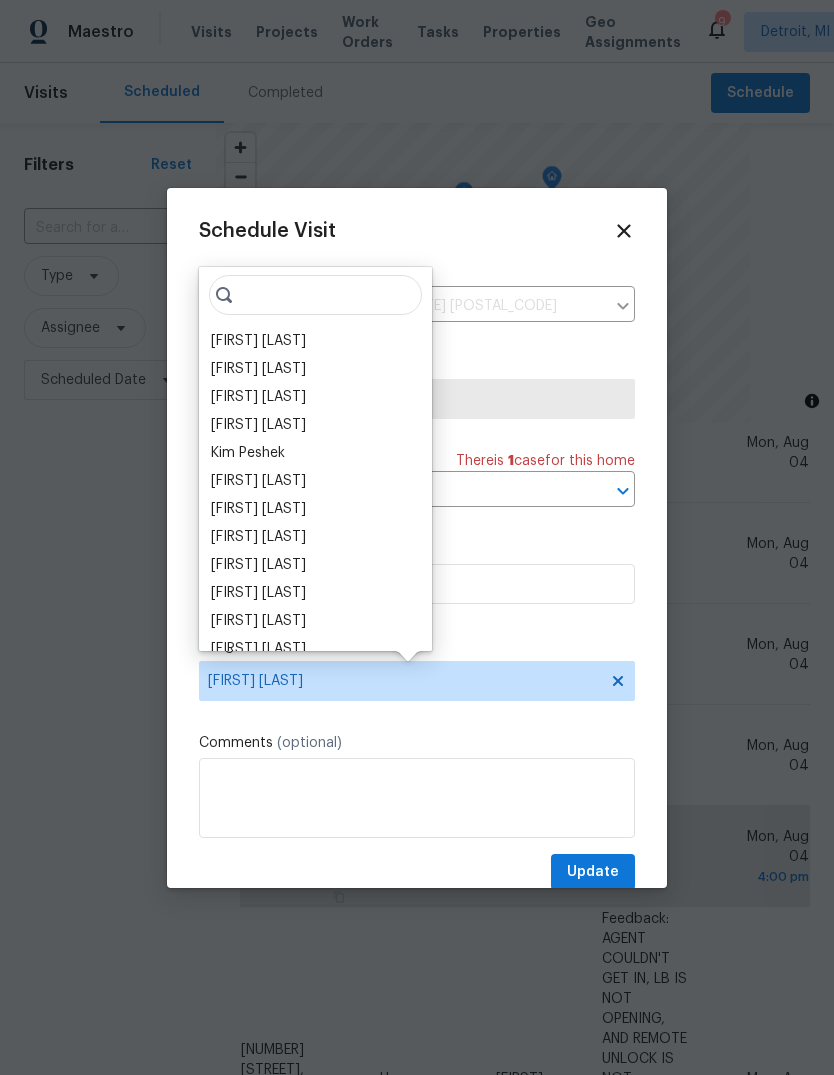 click on "[FIRST] [LAST]" at bounding box center (258, 425) 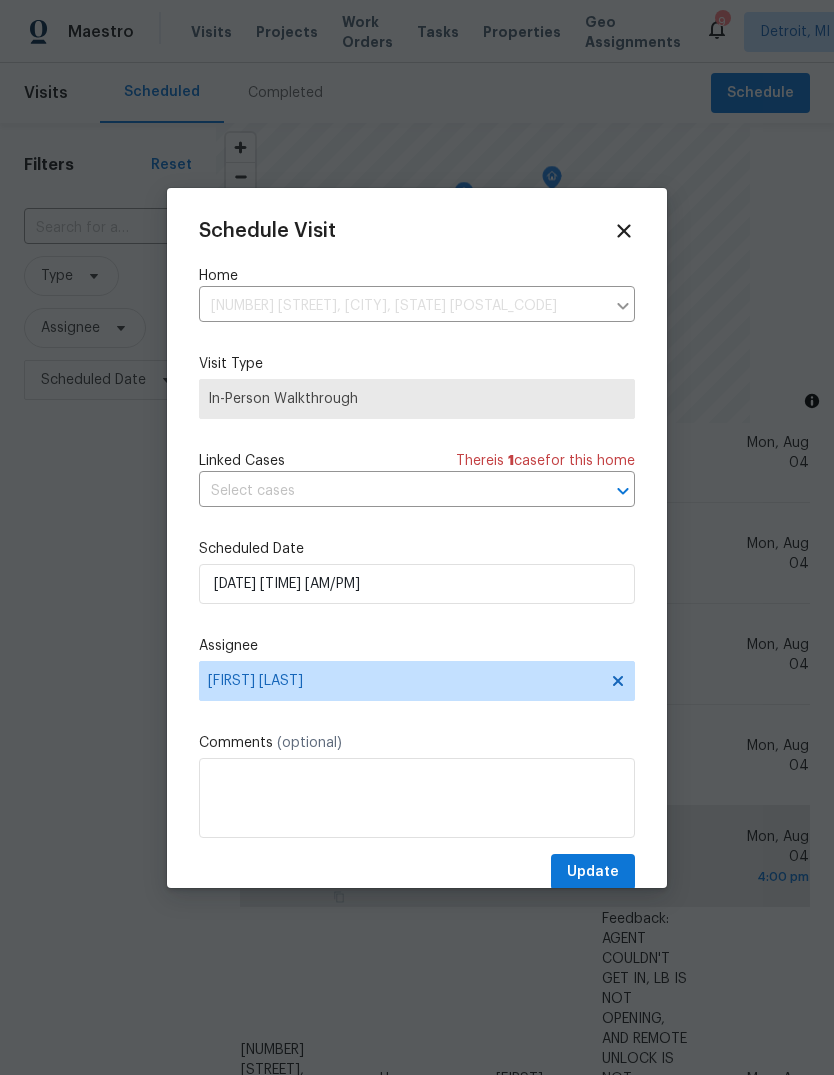 click on "Schedule Visit Home   [NUMBER] [STREET], [CITY], [STATE] ​ Visit Type   In-Person Walkthrough Linked Cases There  is   1  case  for this home   ​ Scheduled Date   [DATE] [TIME] [AM/PM] Assignee   [FIRST] [LAST] Comments   (optional) Update" at bounding box center [417, 555] 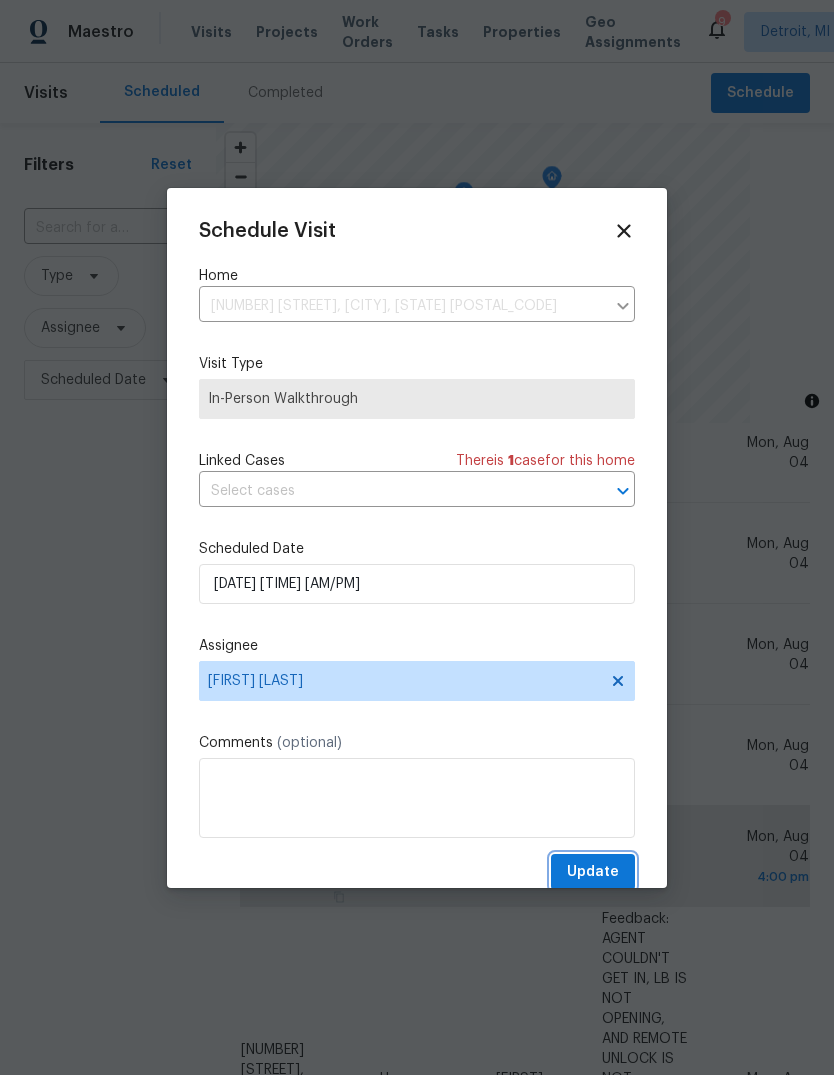 click on "Update" at bounding box center (593, 872) 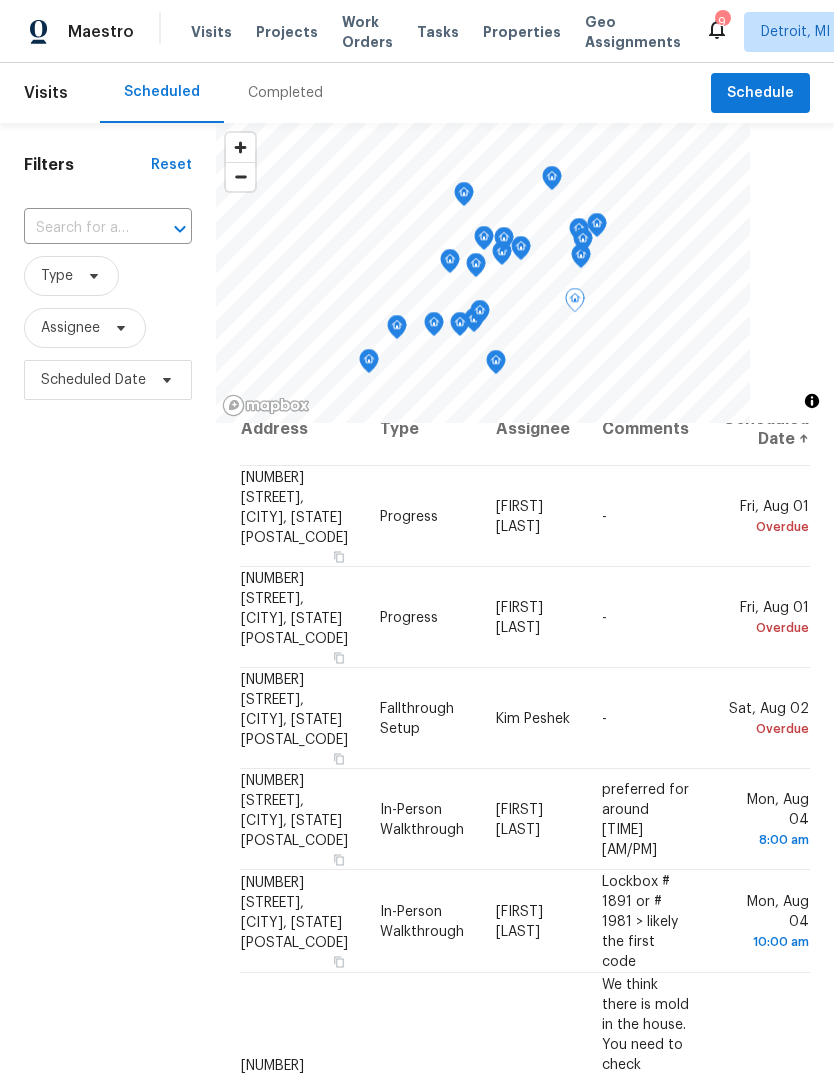 scroll, scrollTop: 37, scrollLeft: 0, axis: vertical 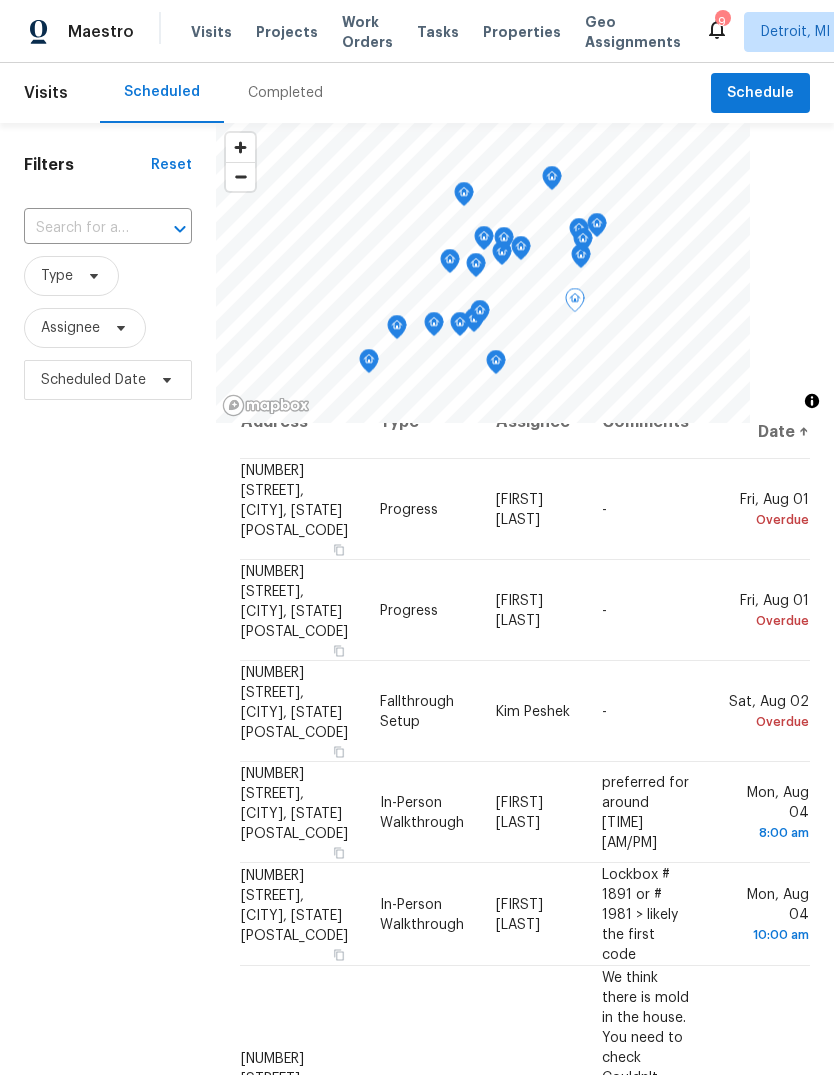click at bounding box center (0, 0) 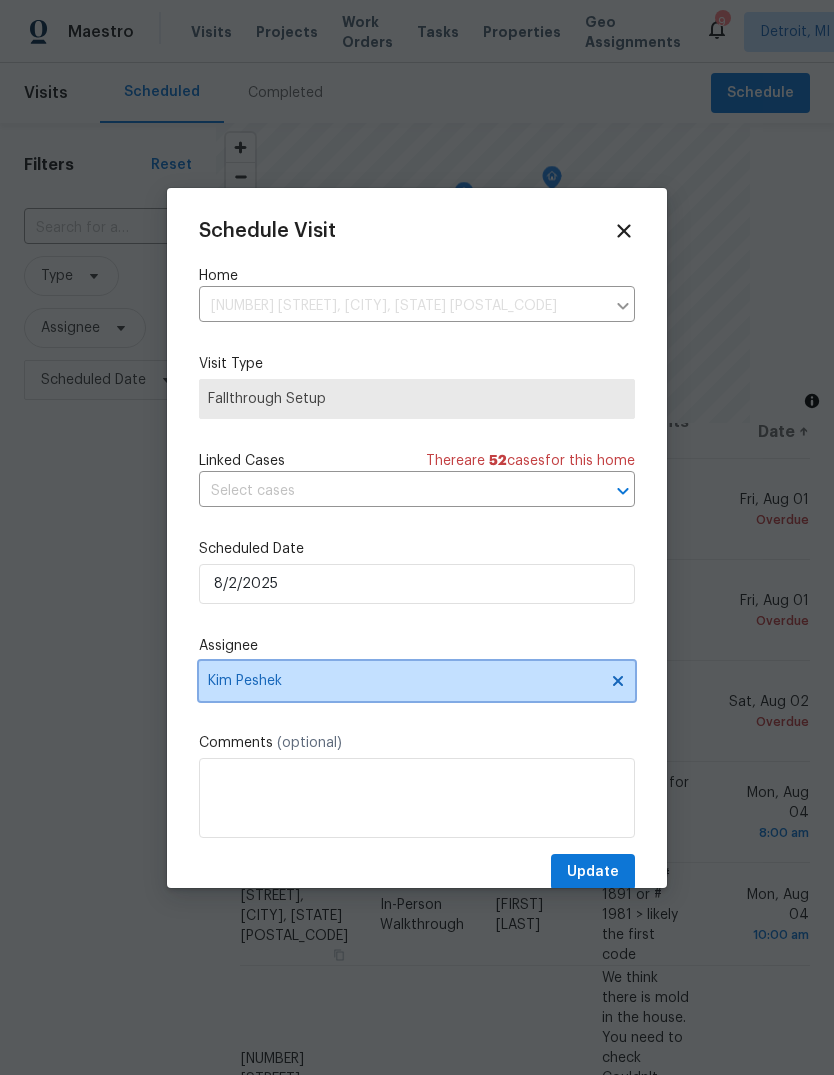 click on "Kim Peshek" at bounding box center [417, 681] 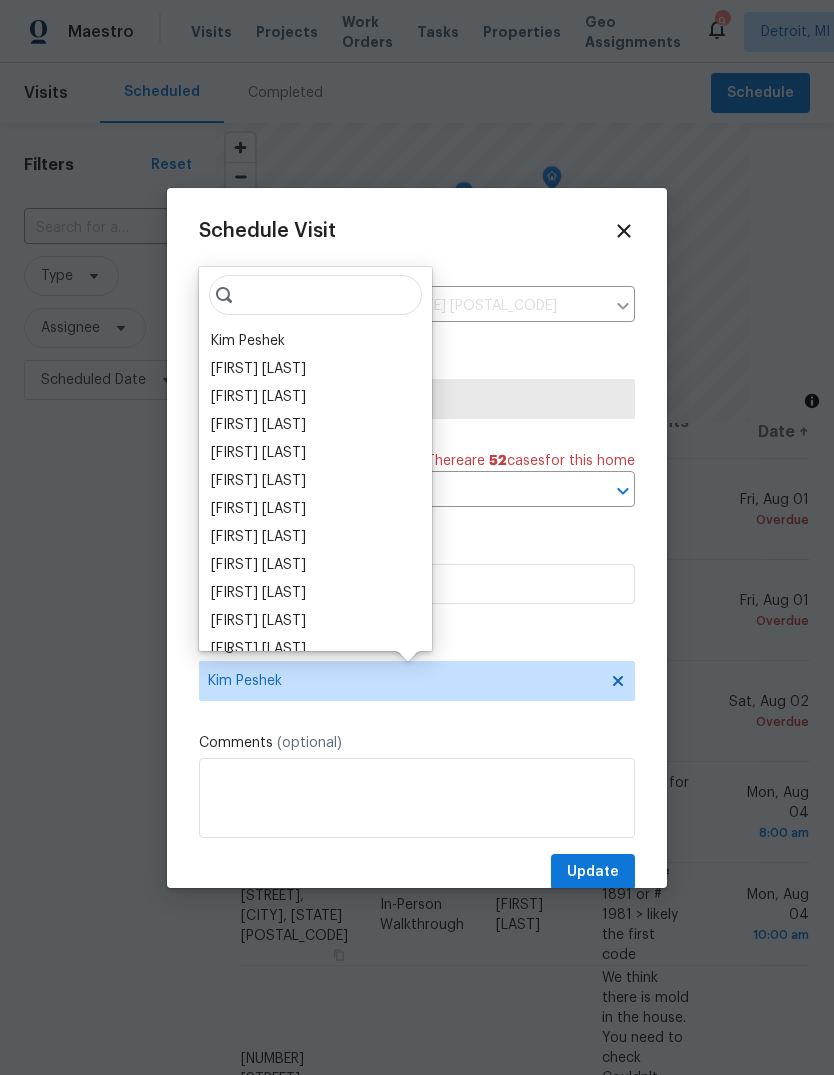 click on "[FIRST] [LAST]" at bounding box center [258, 453] 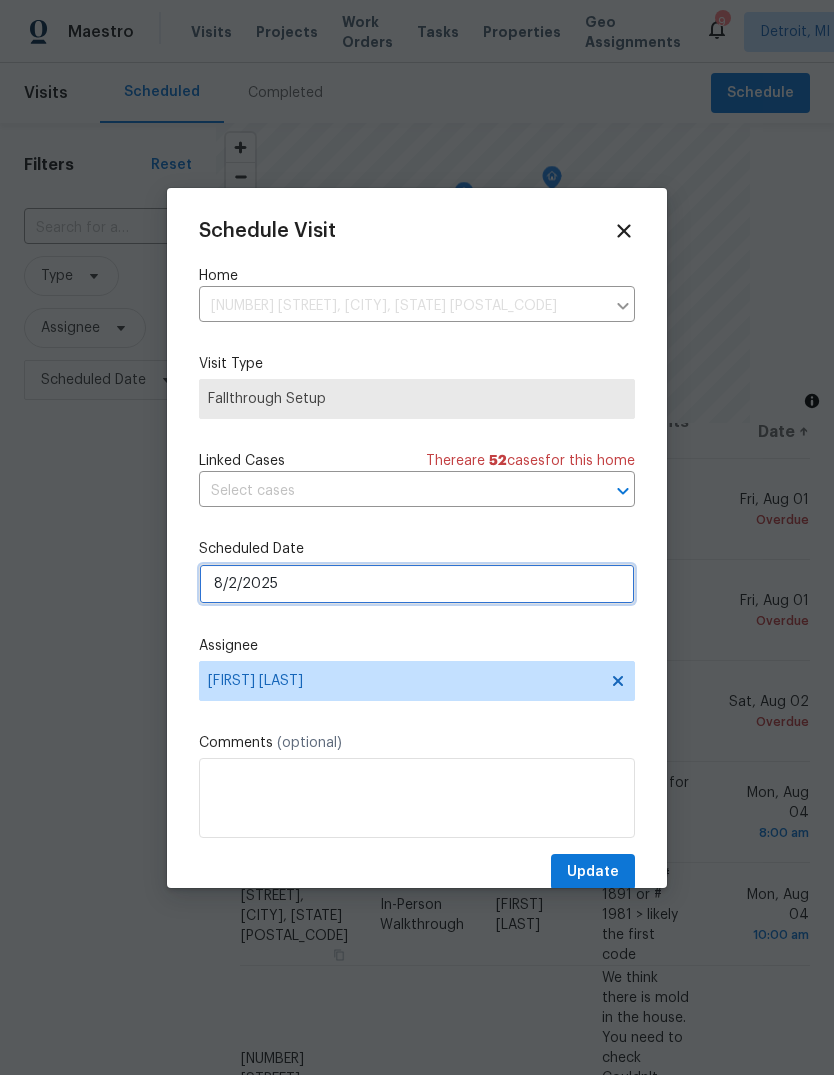 click on "8/2/2025" at bounding box center [417, 584] 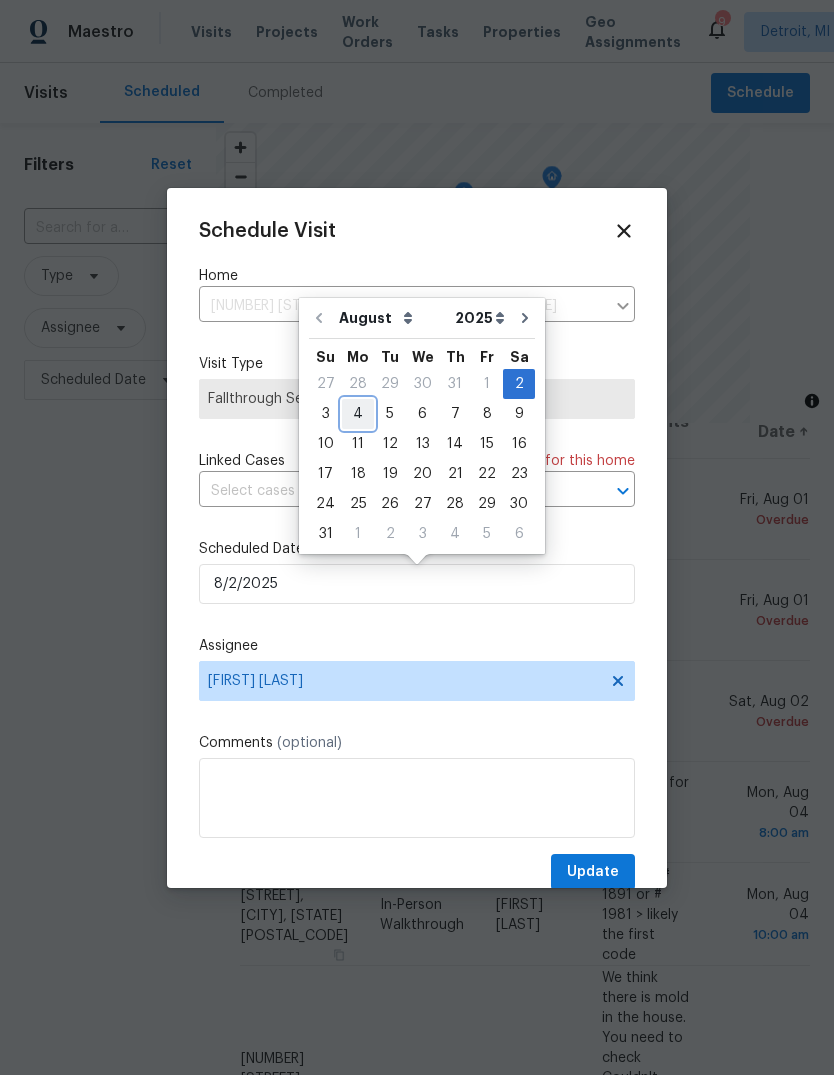 click on "4" at bounding box center [358, 414] 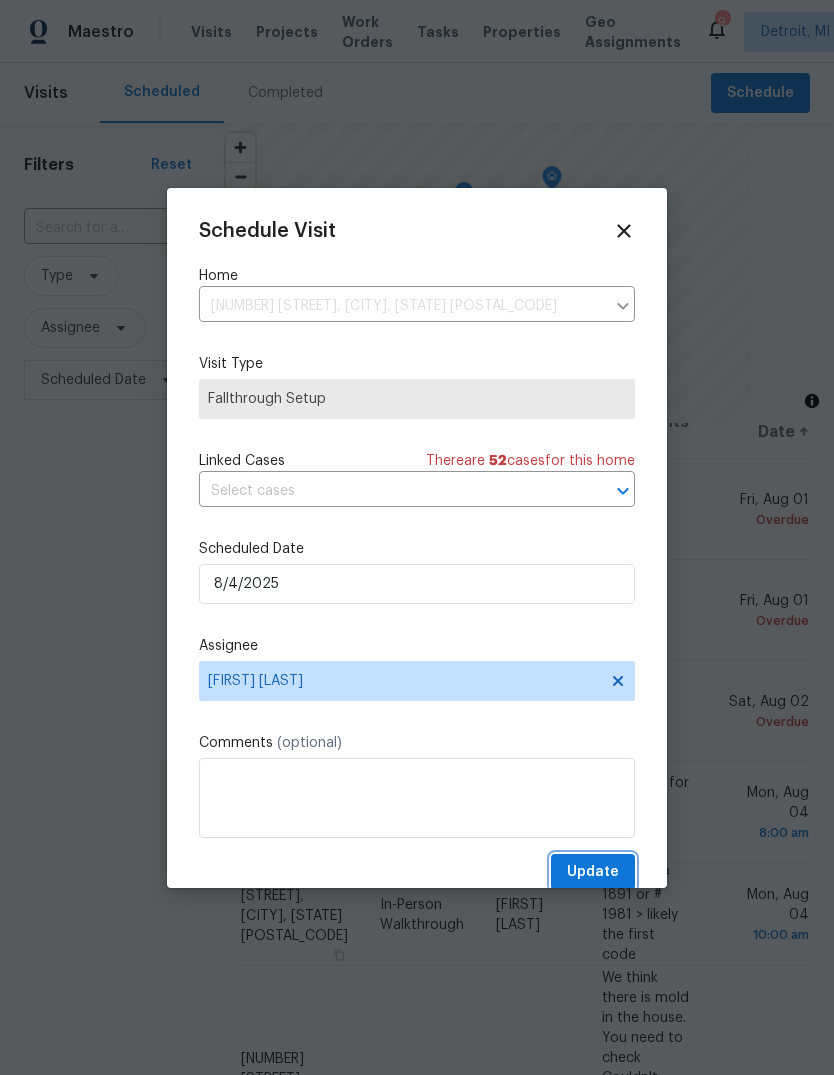 click on "Update" at bounding box center [593, 872] 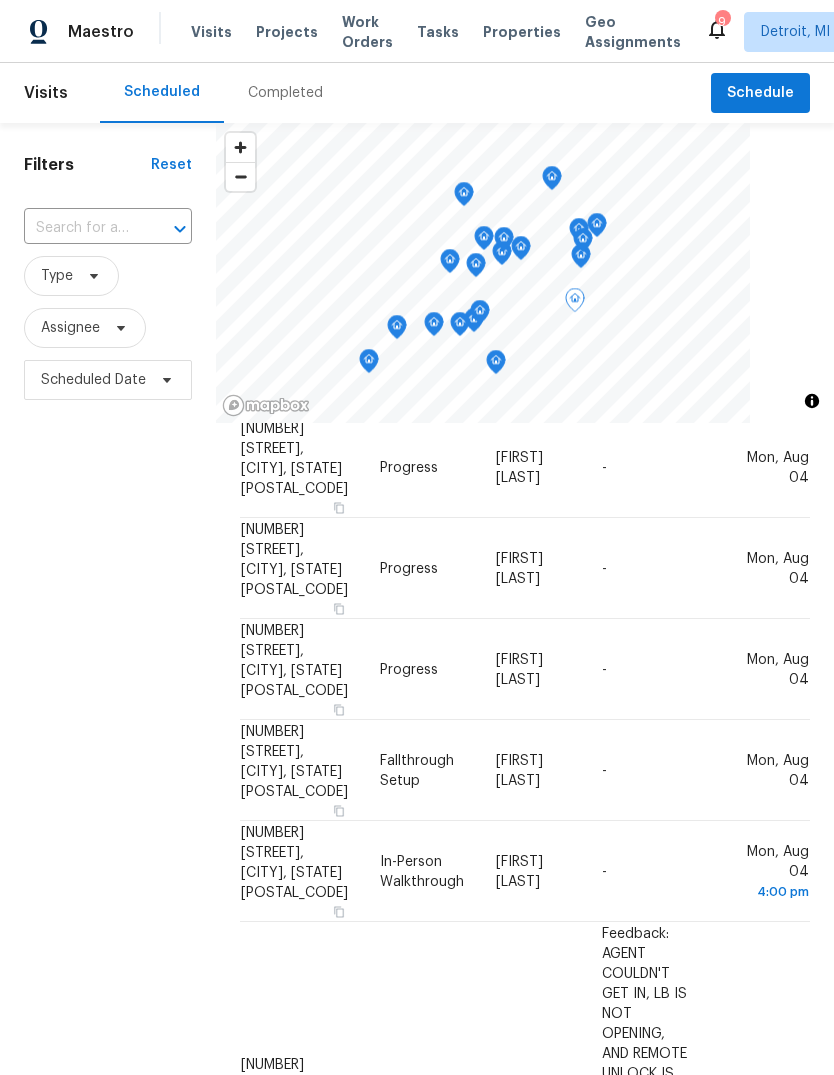scroll, scrollTop: 850, scrollLeft: 0, axis: vertical 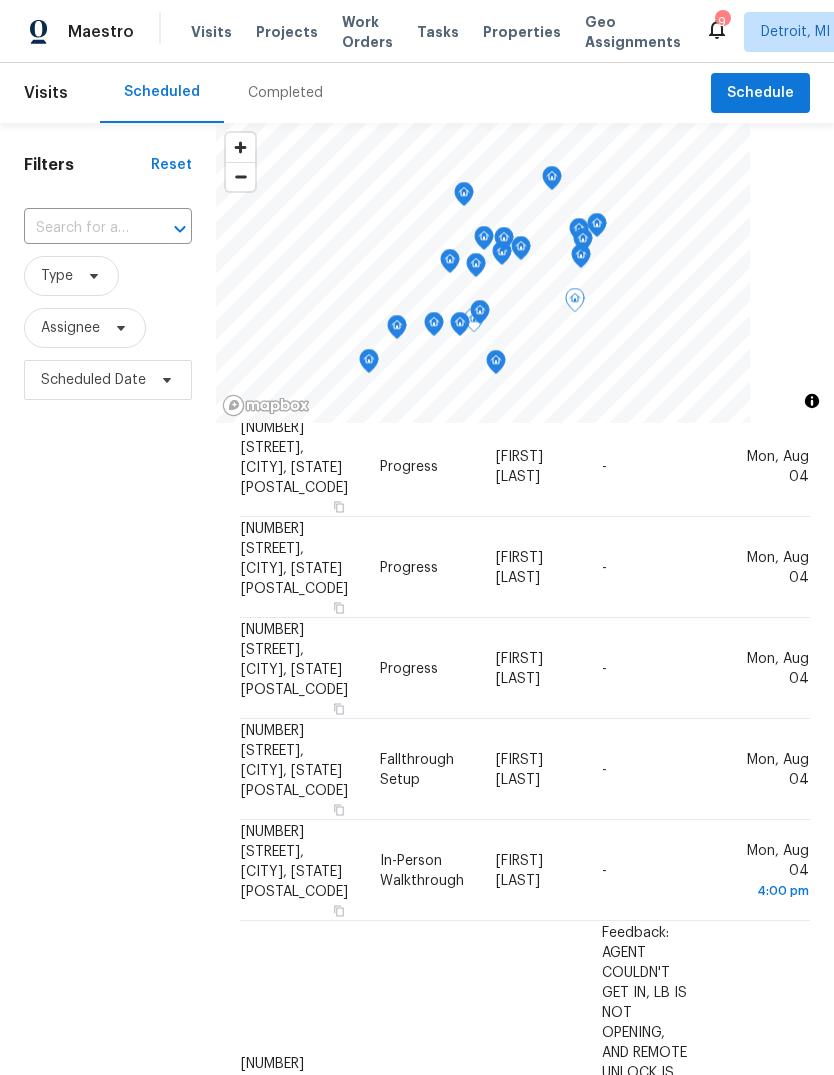 click 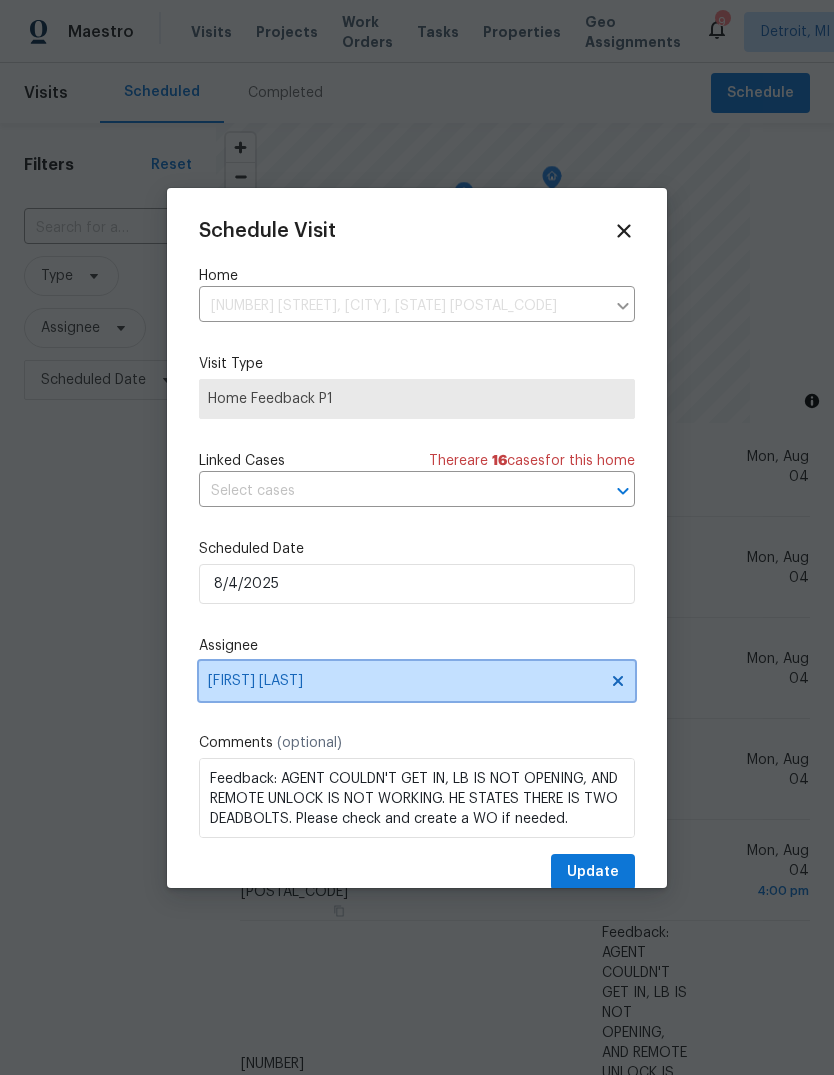 click on "[FIRST] [LAST]" at bounding box center [417, 681] 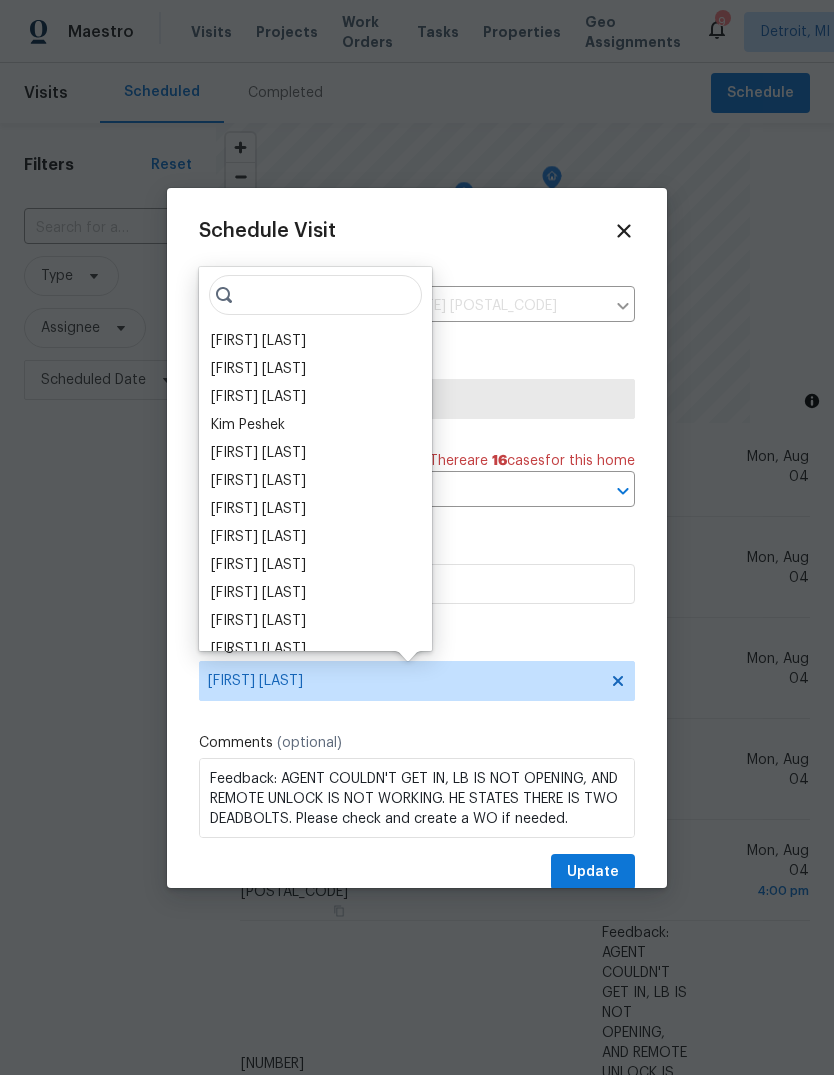 click on "[FIRST] [LAST]" at bounding box center [258, 453] 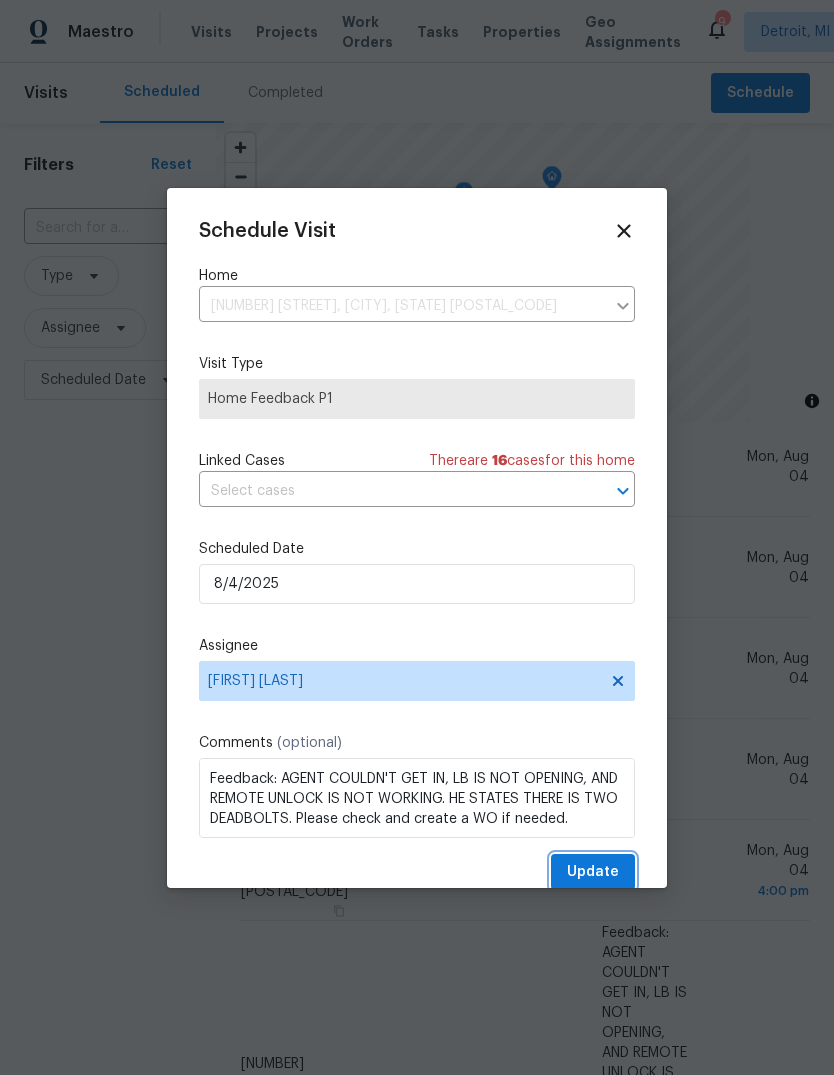 click on "Update" at bounding box center [593, 872] 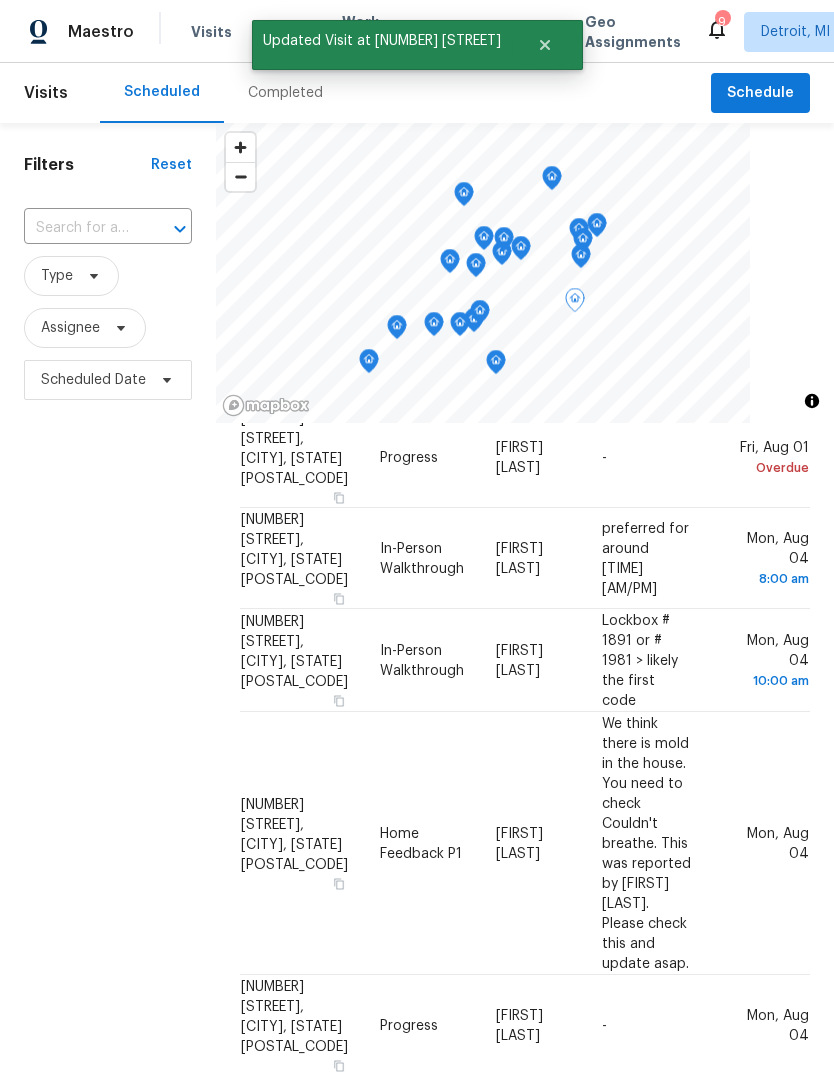 scroll, scrollTop: 206, scrollLeft: 0, axis: vertical 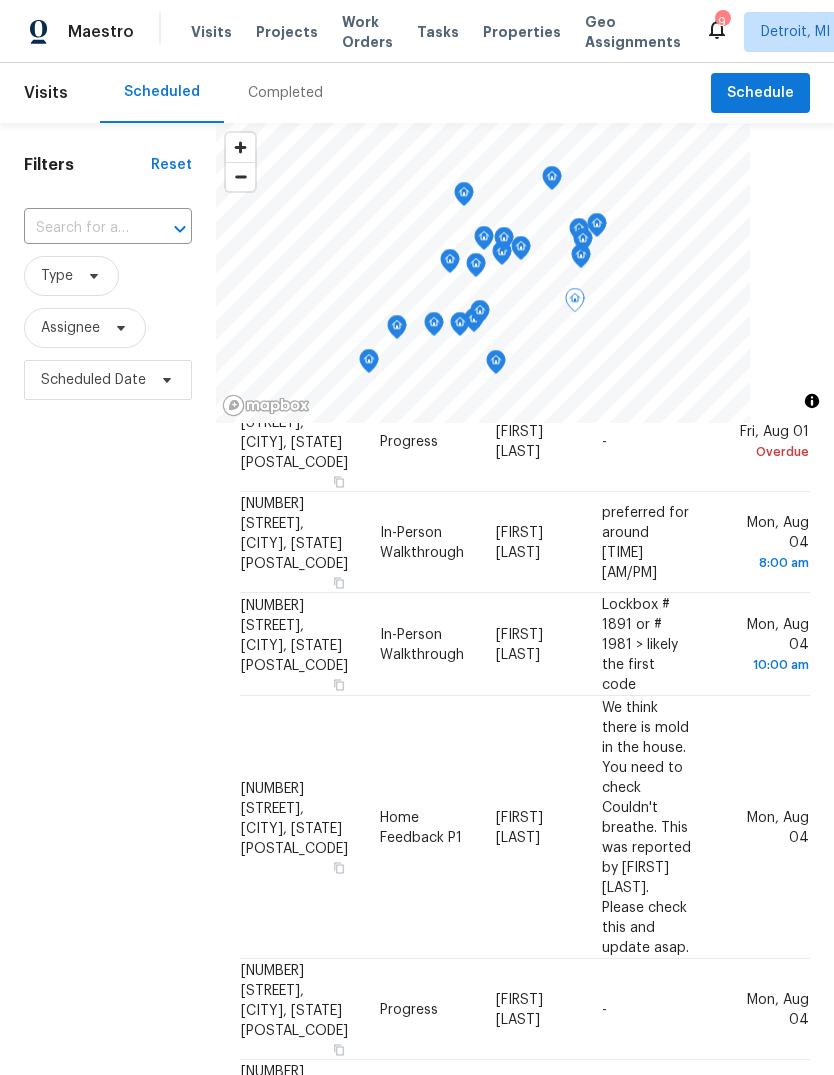 click 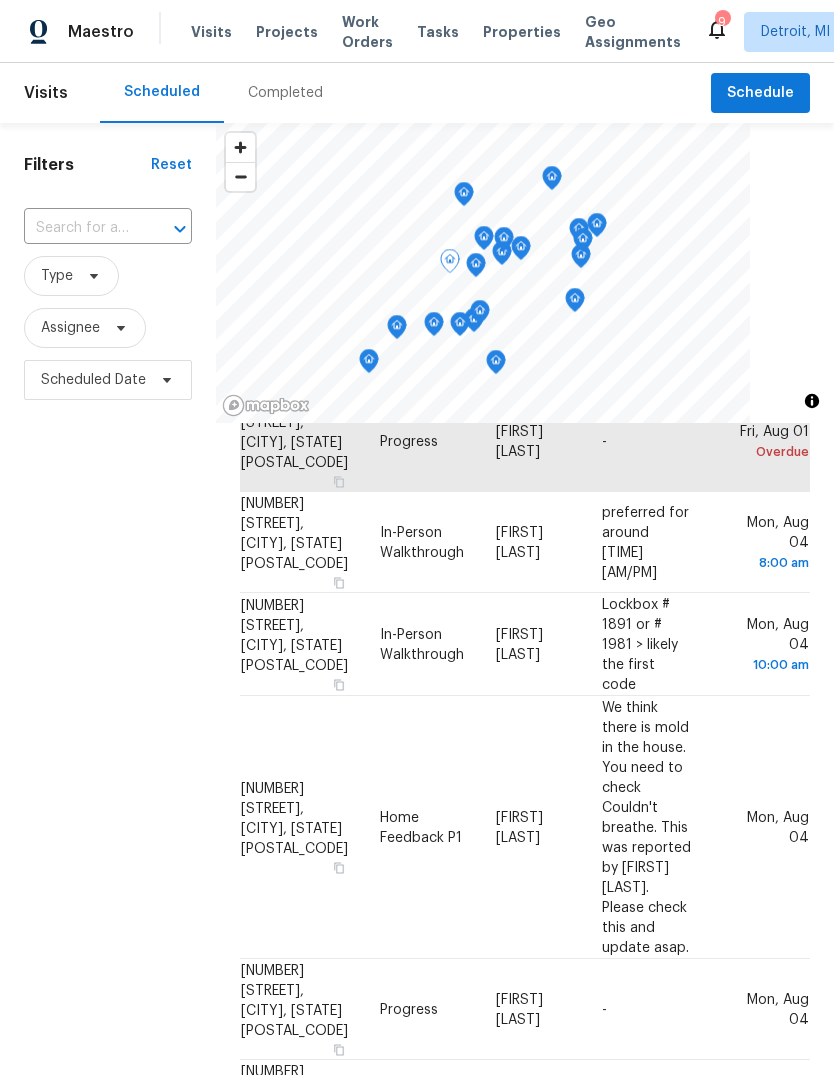 click 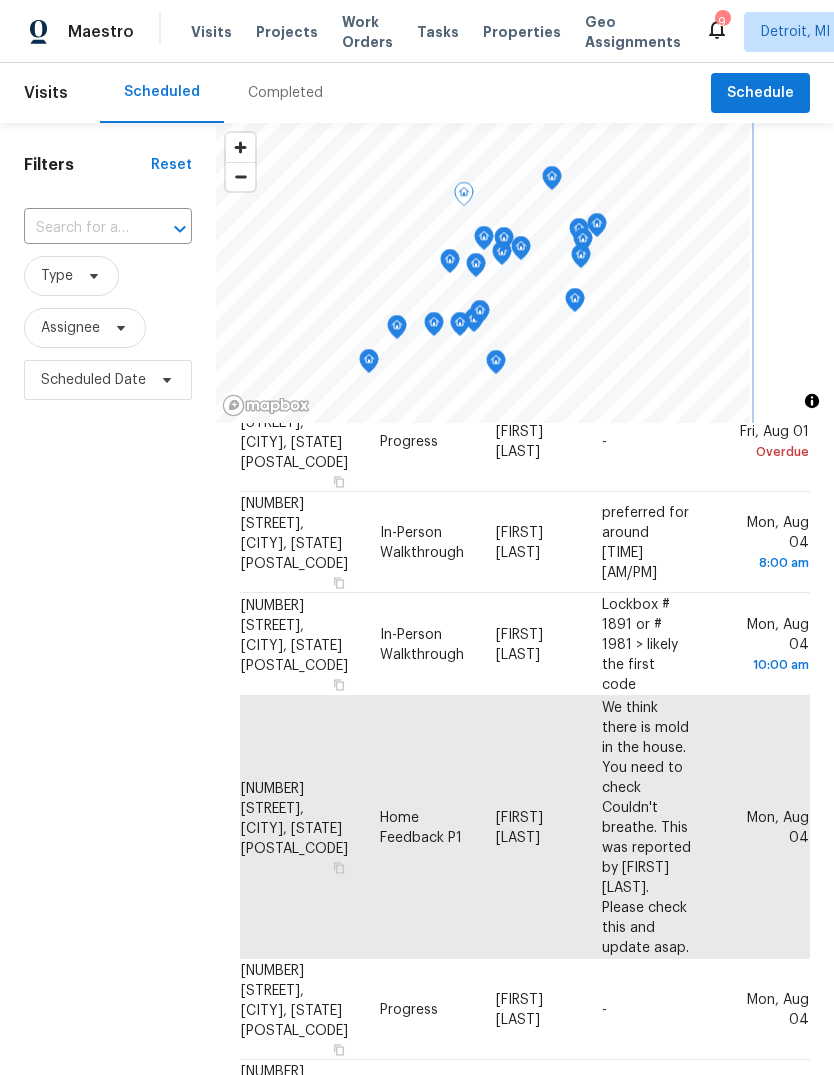 click 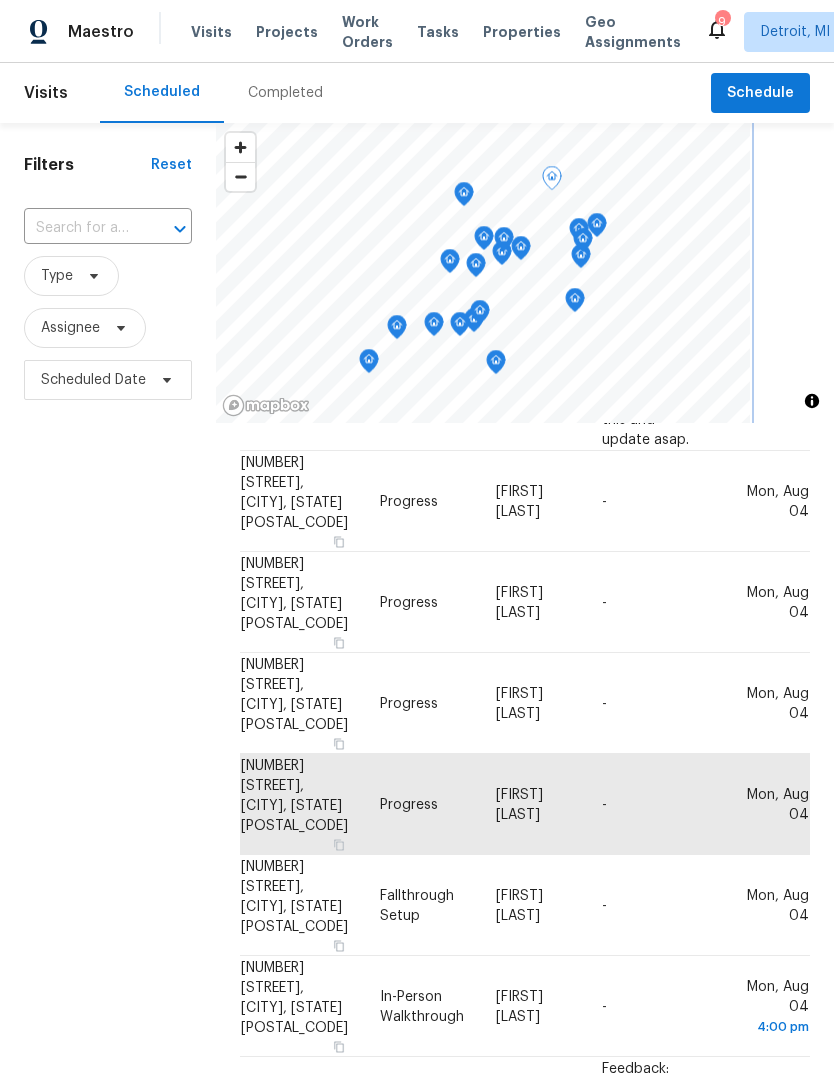 scroll, scrollTop: 714, scrollLeft: 0, axis: vertical 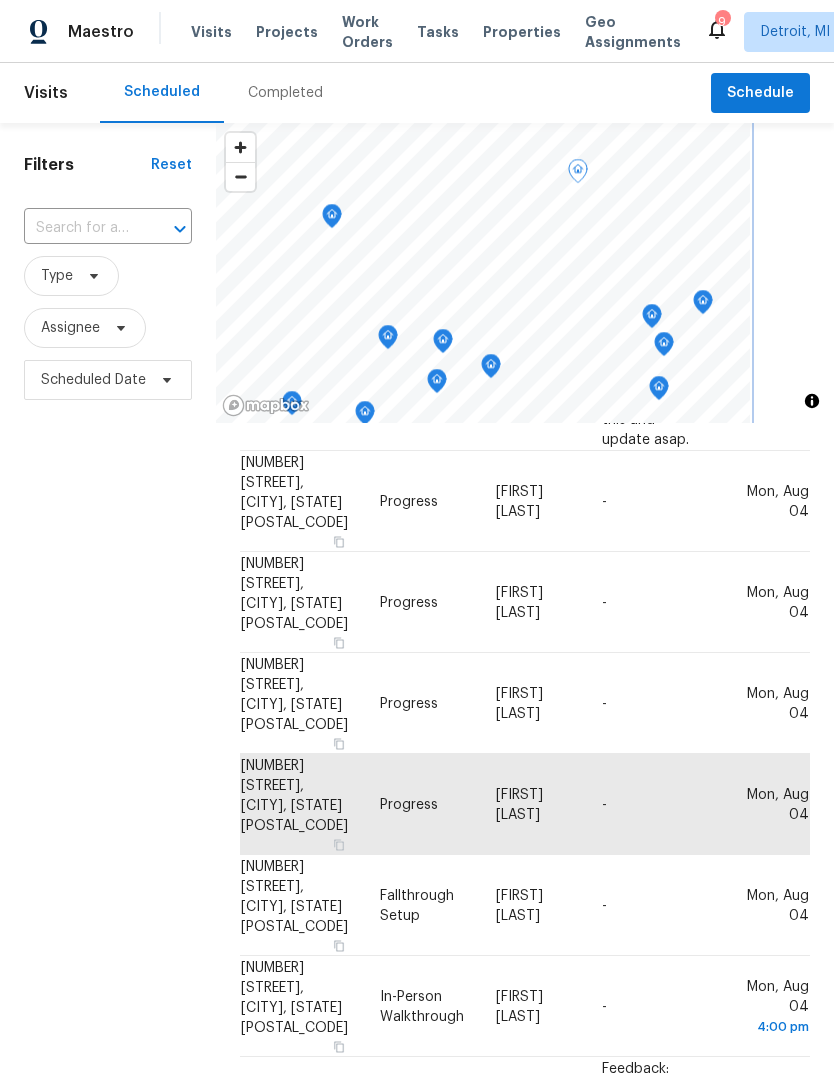 click 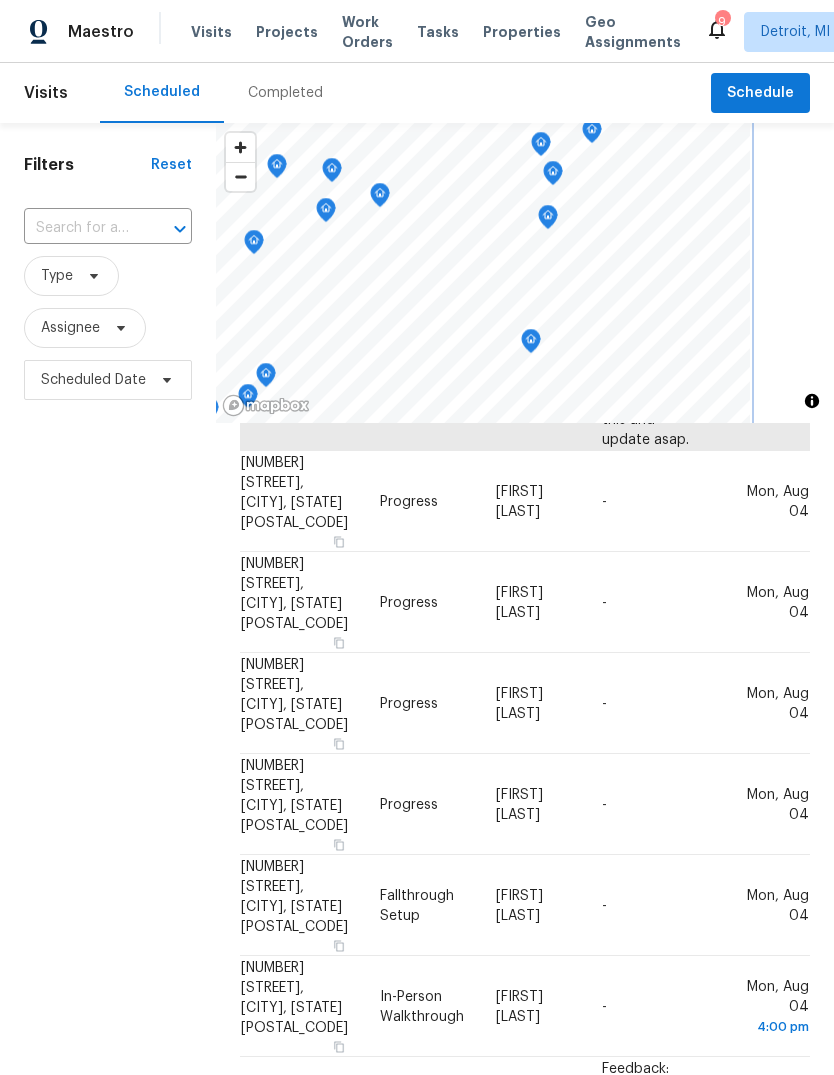 click 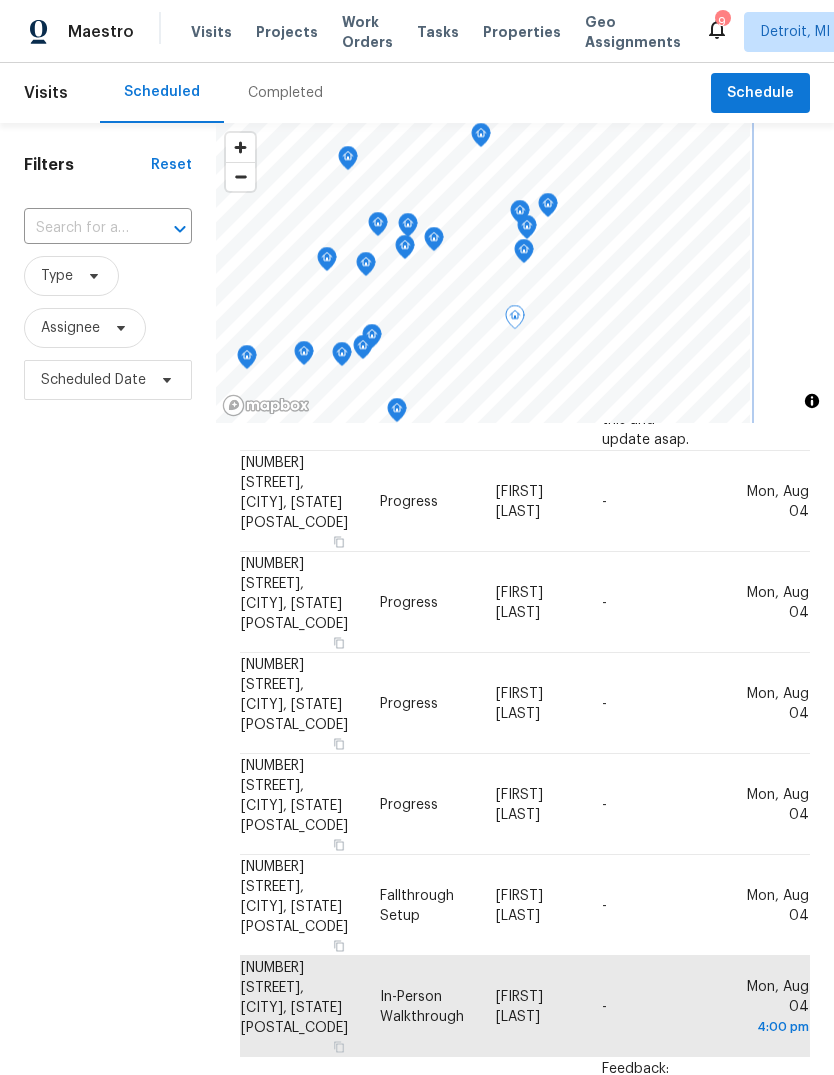 click 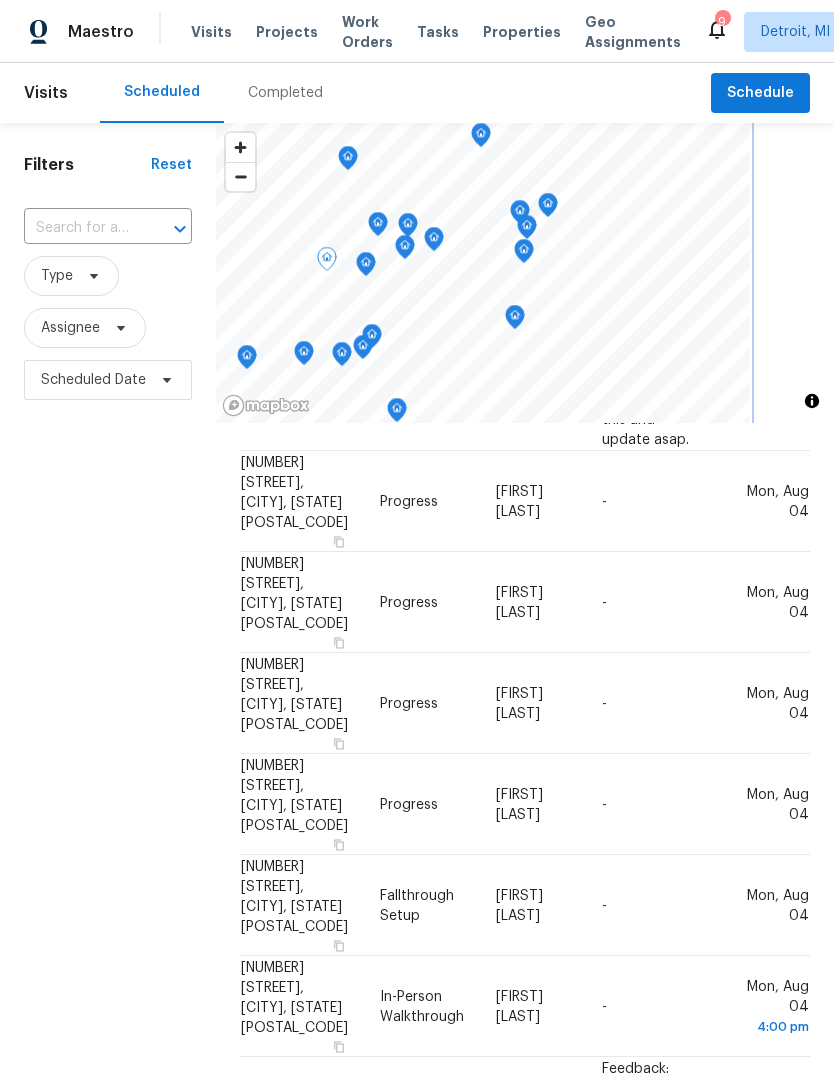 click 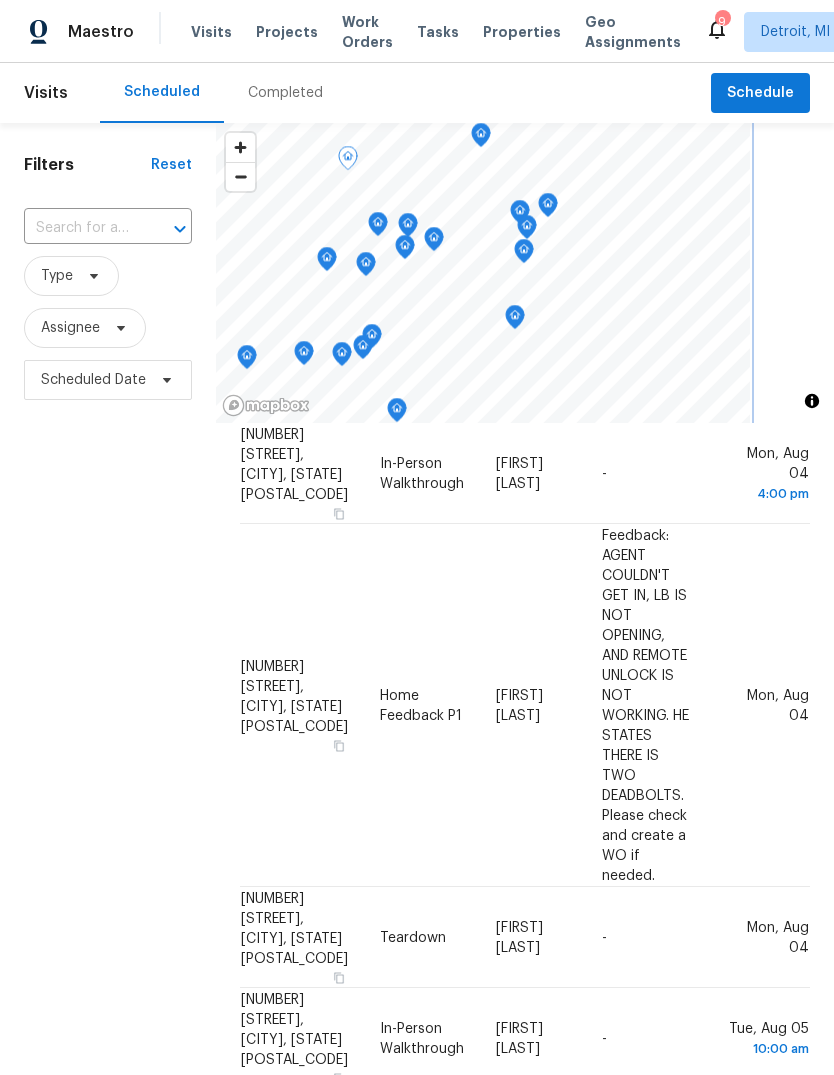 scroll, scrollTop: 1246, scrollLeft: 0, axis: vertical 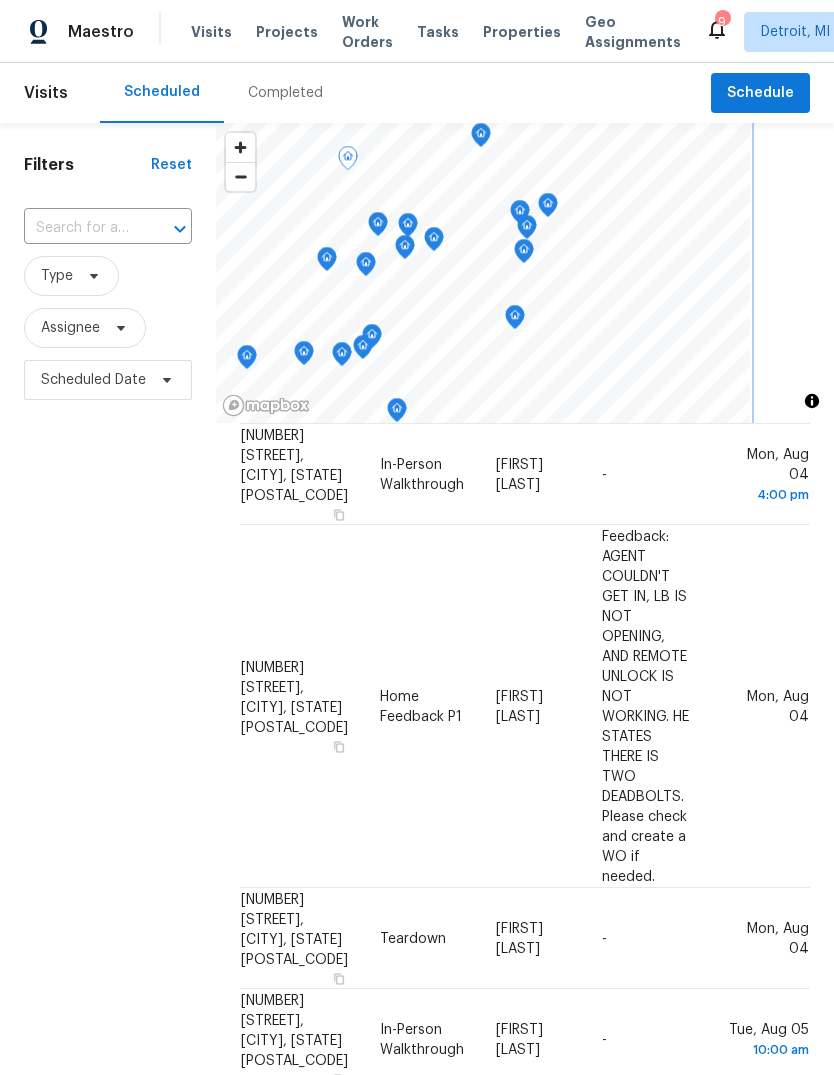 click 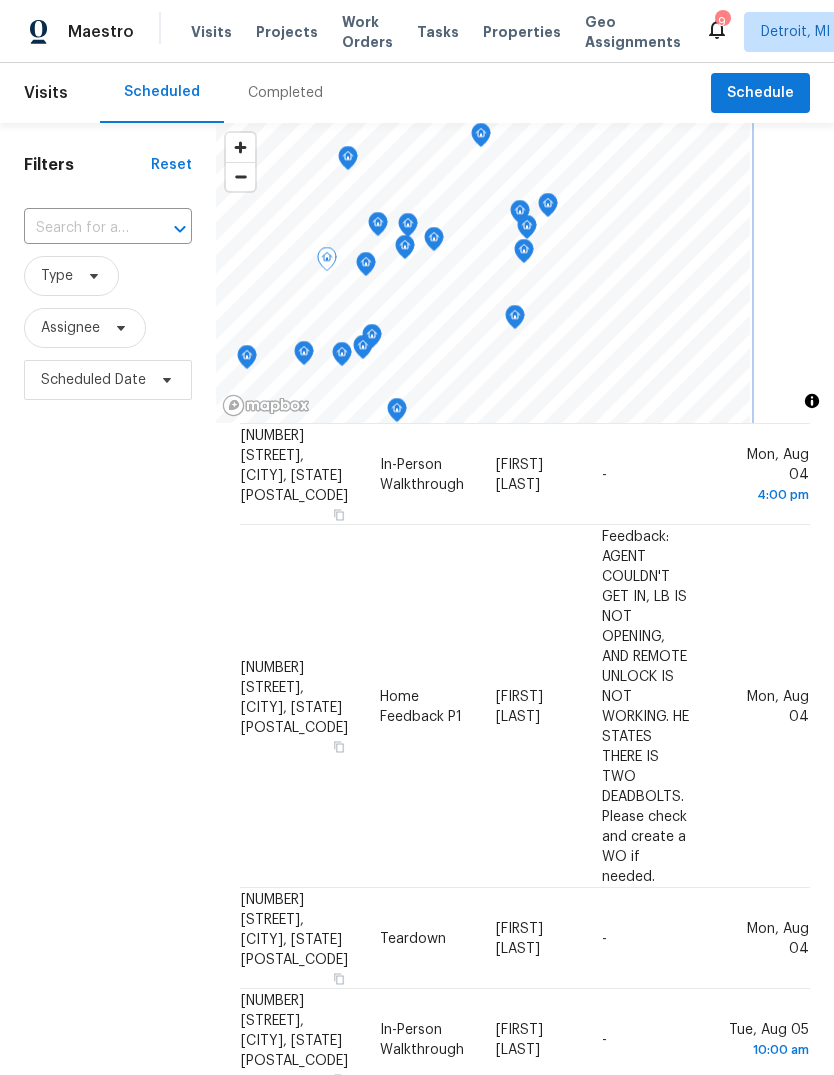 click 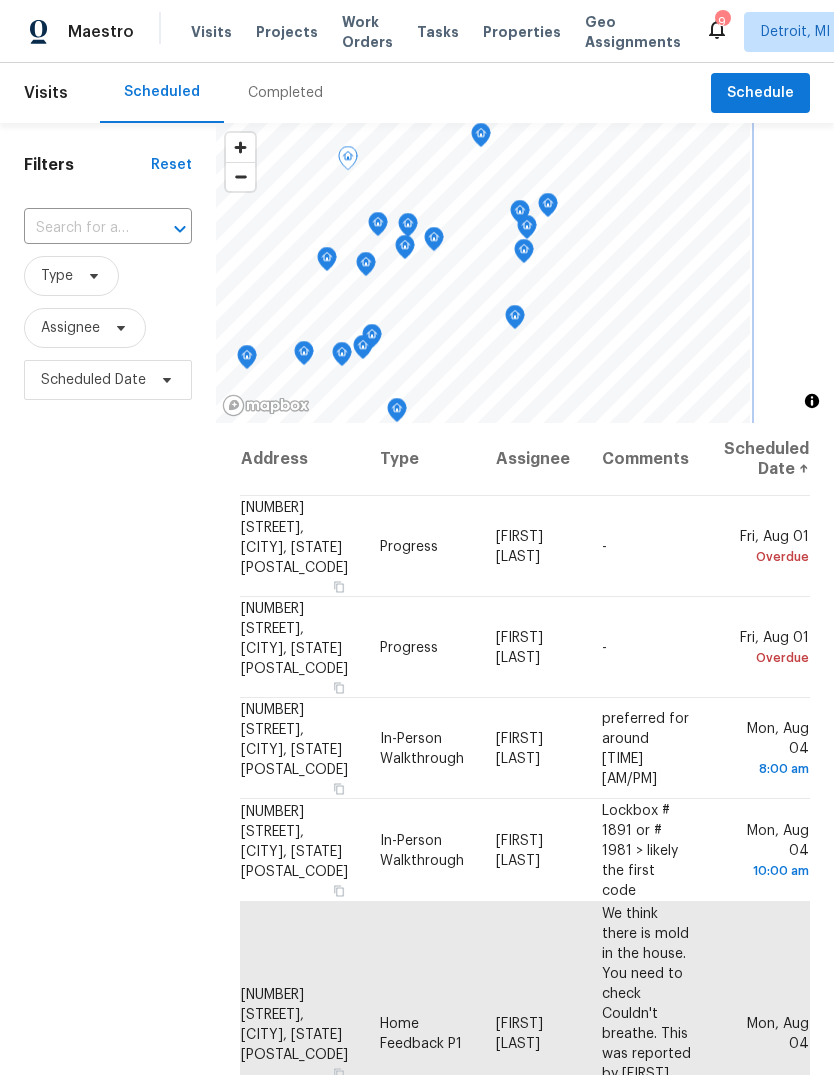 scroll, scrollTop: 0, scrollLeft: 0, axis: both 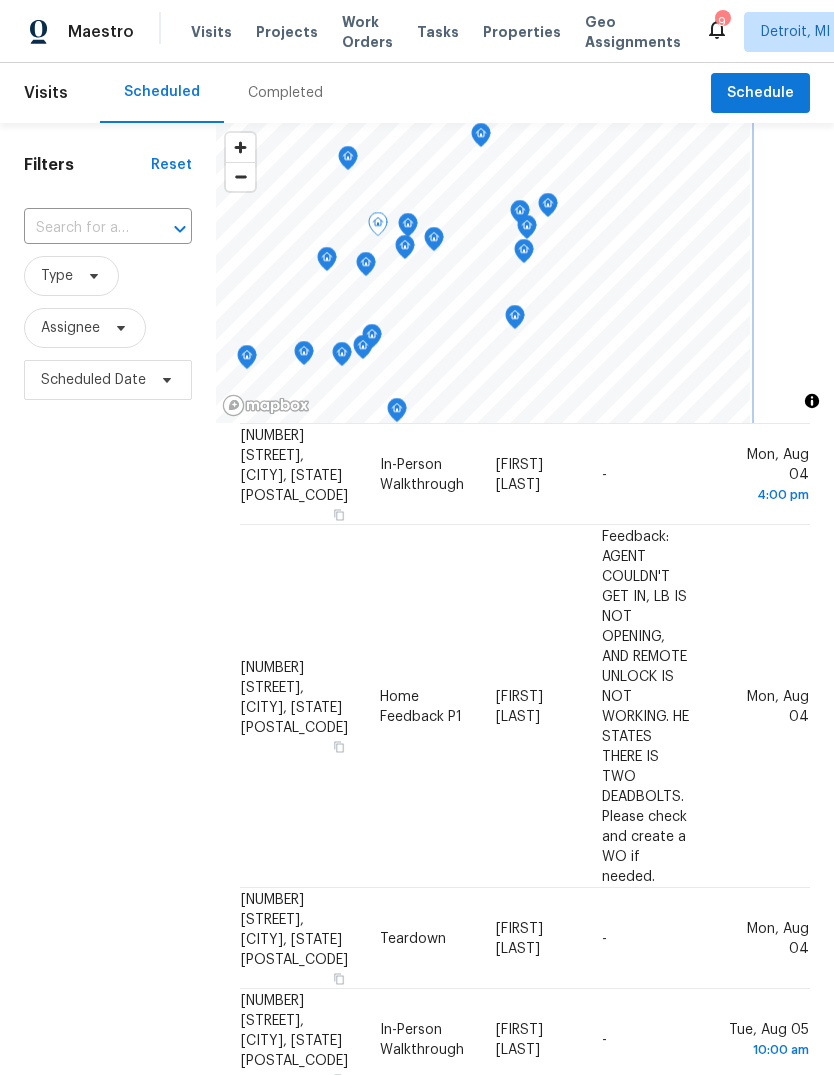click 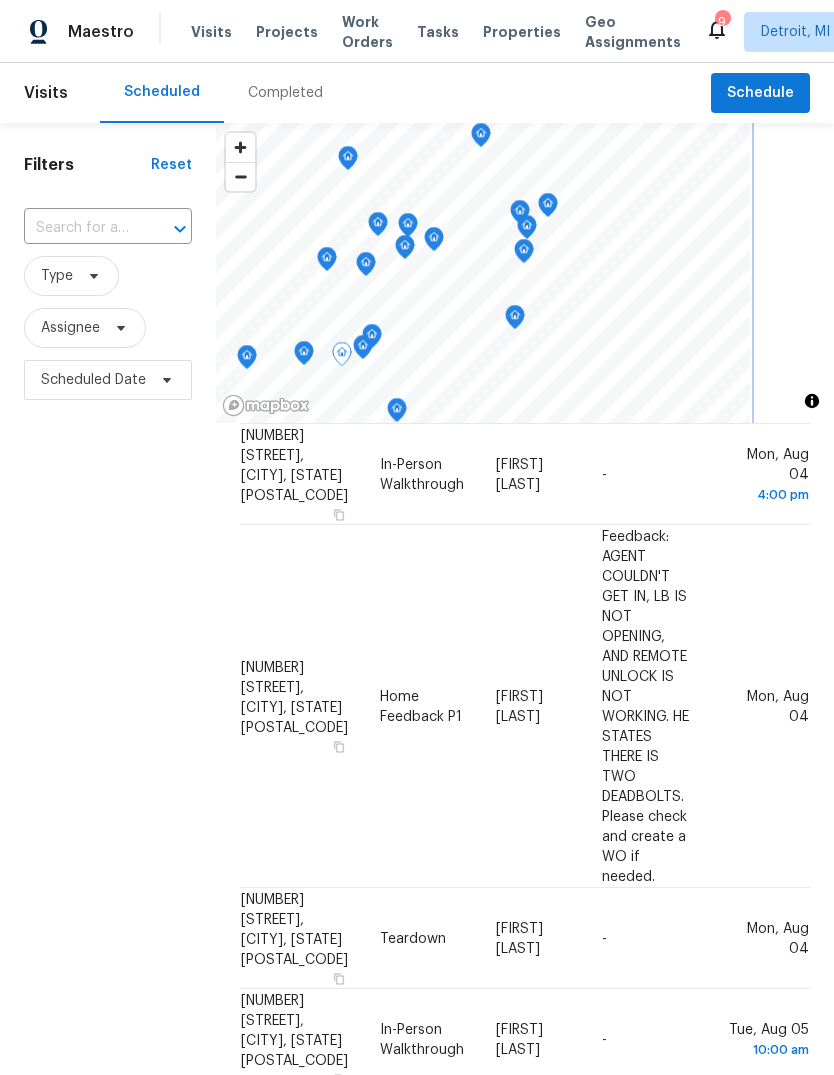 click 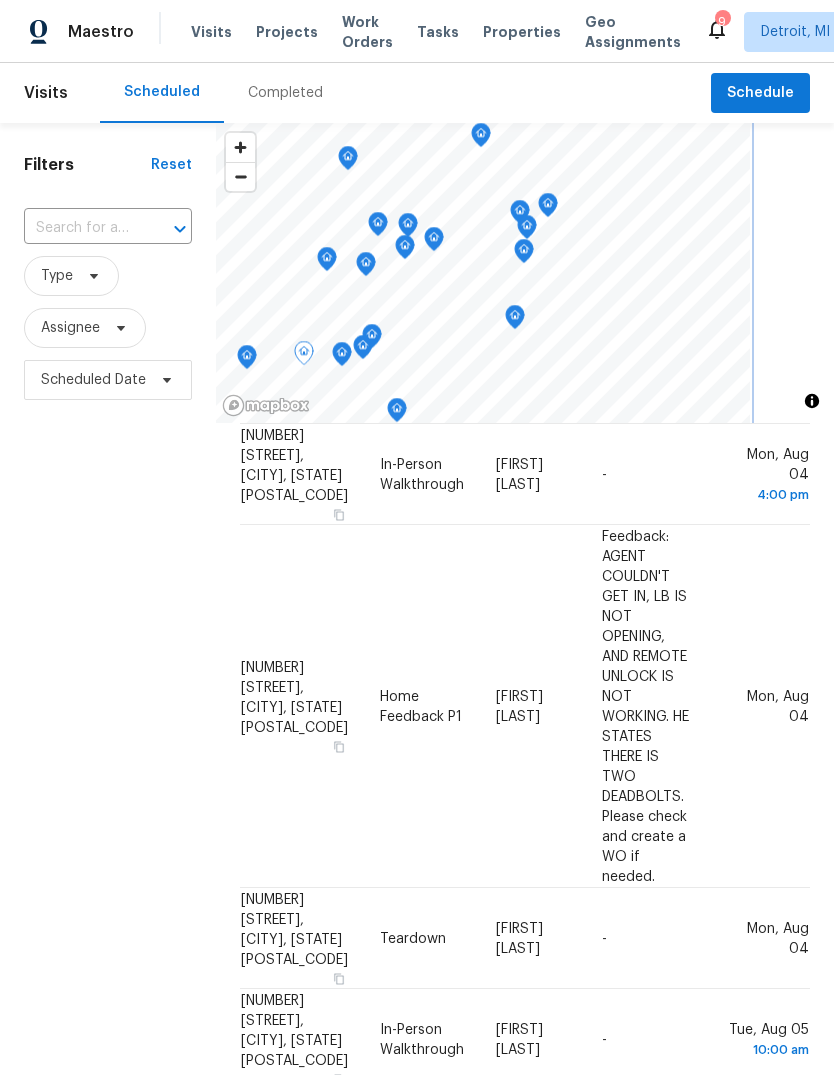 click 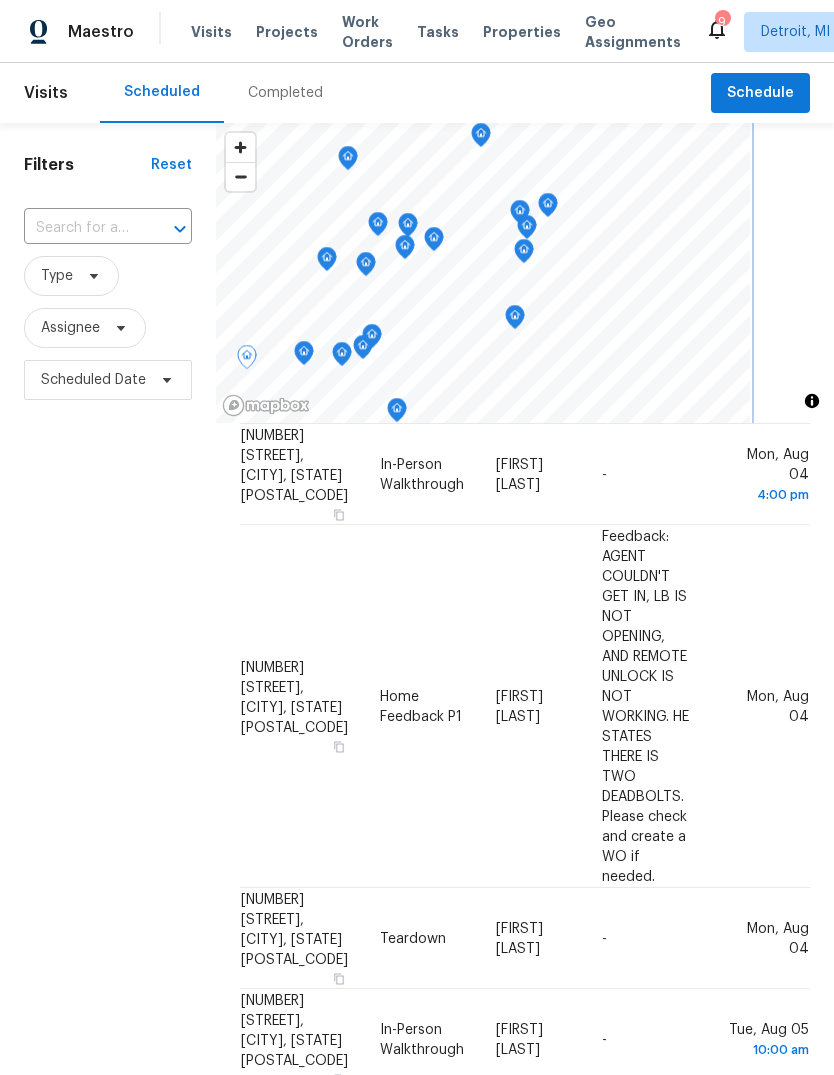 click 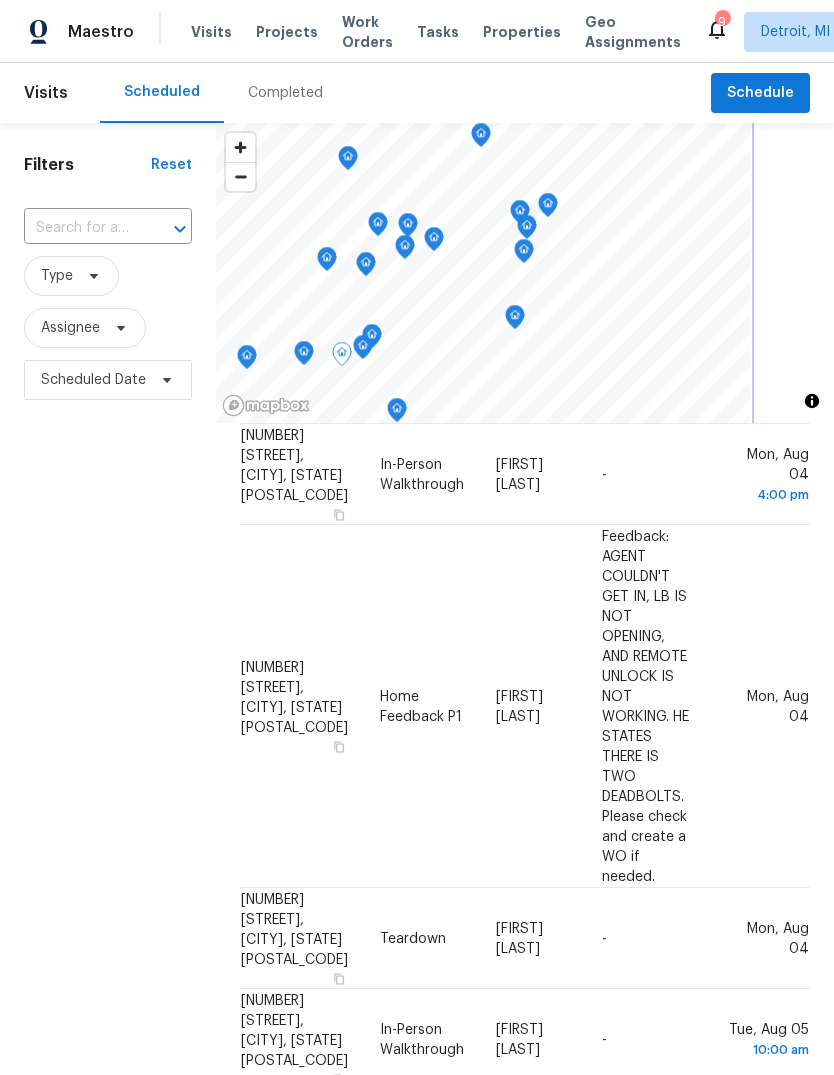 click 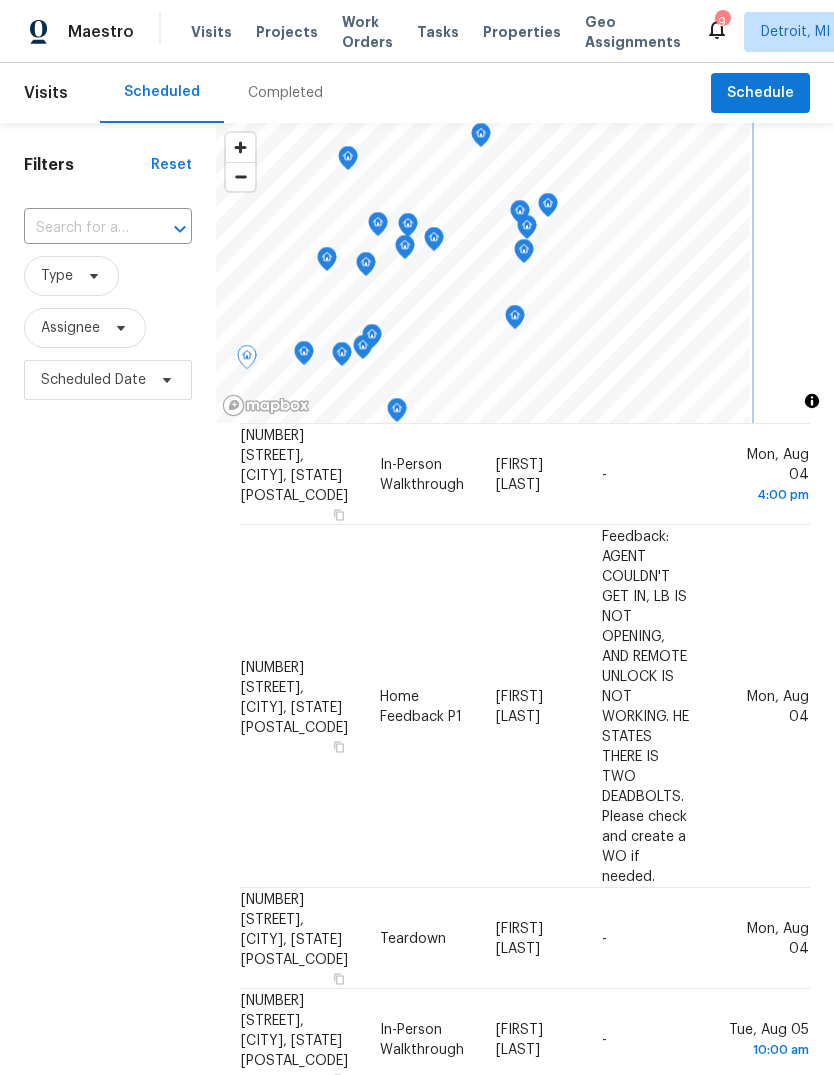 click 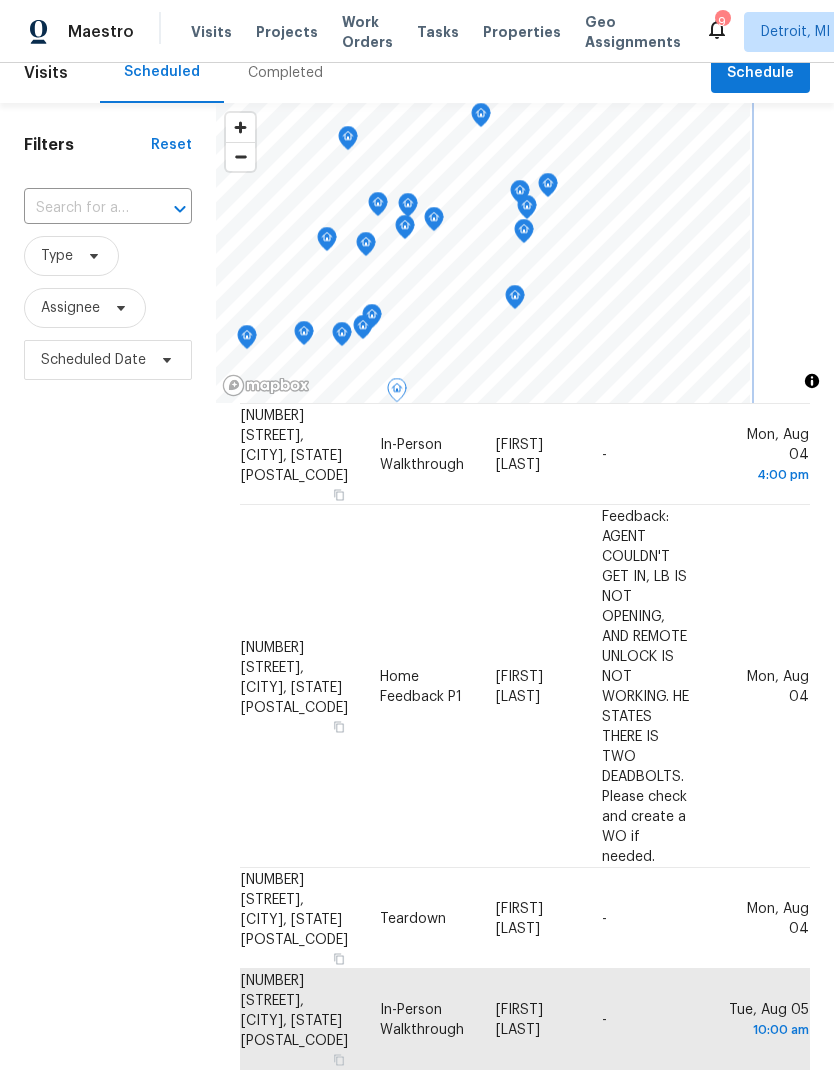 scroll, scrollTop: 22, scrollLeft: 0, axis: vertical 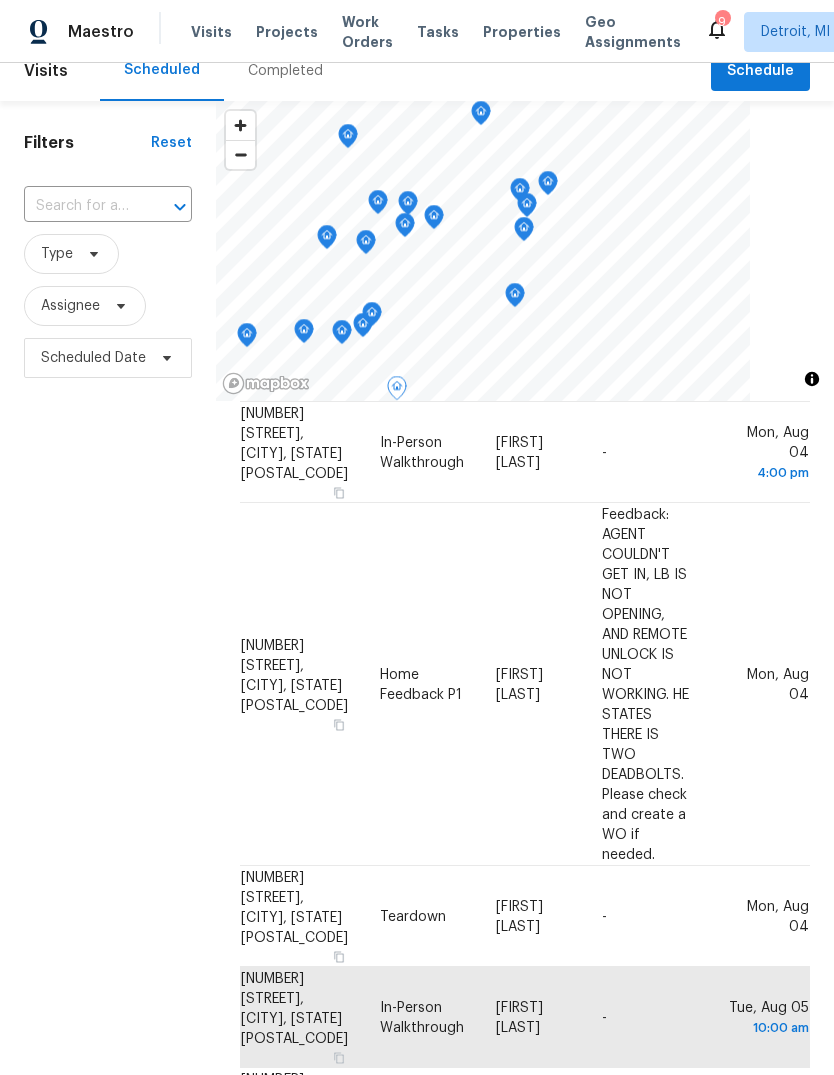 click at bounding box center [0, 0] 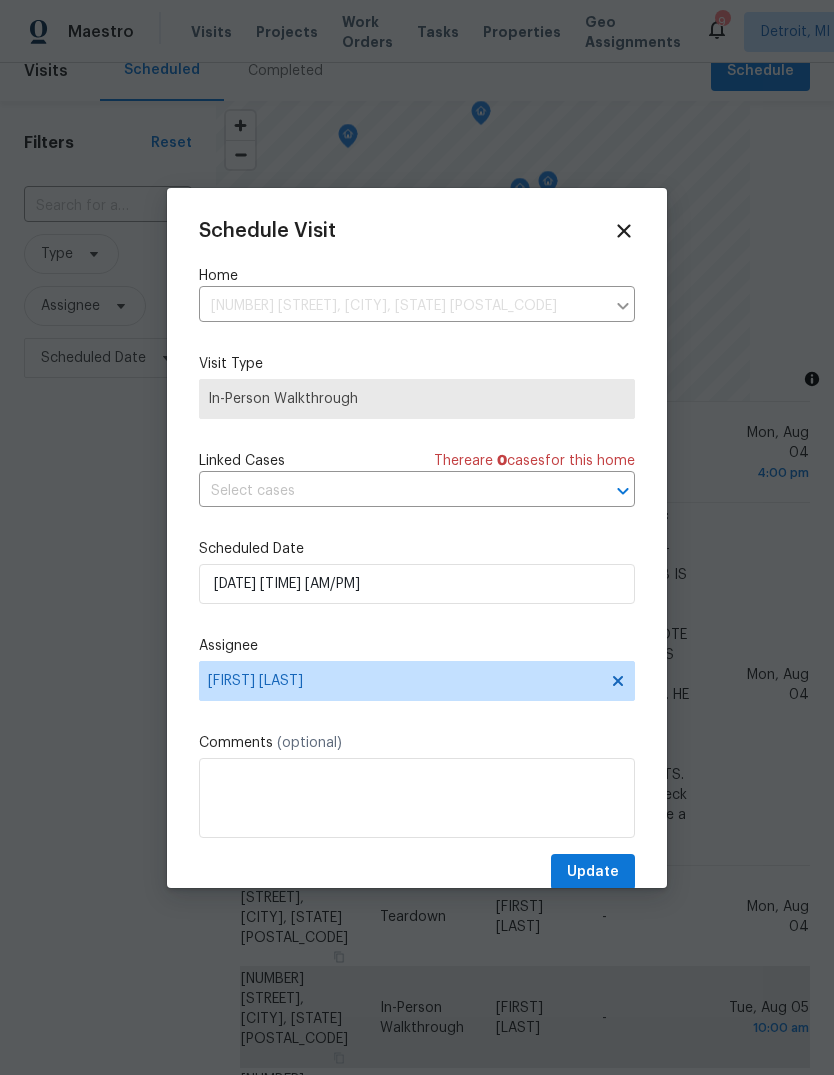 click 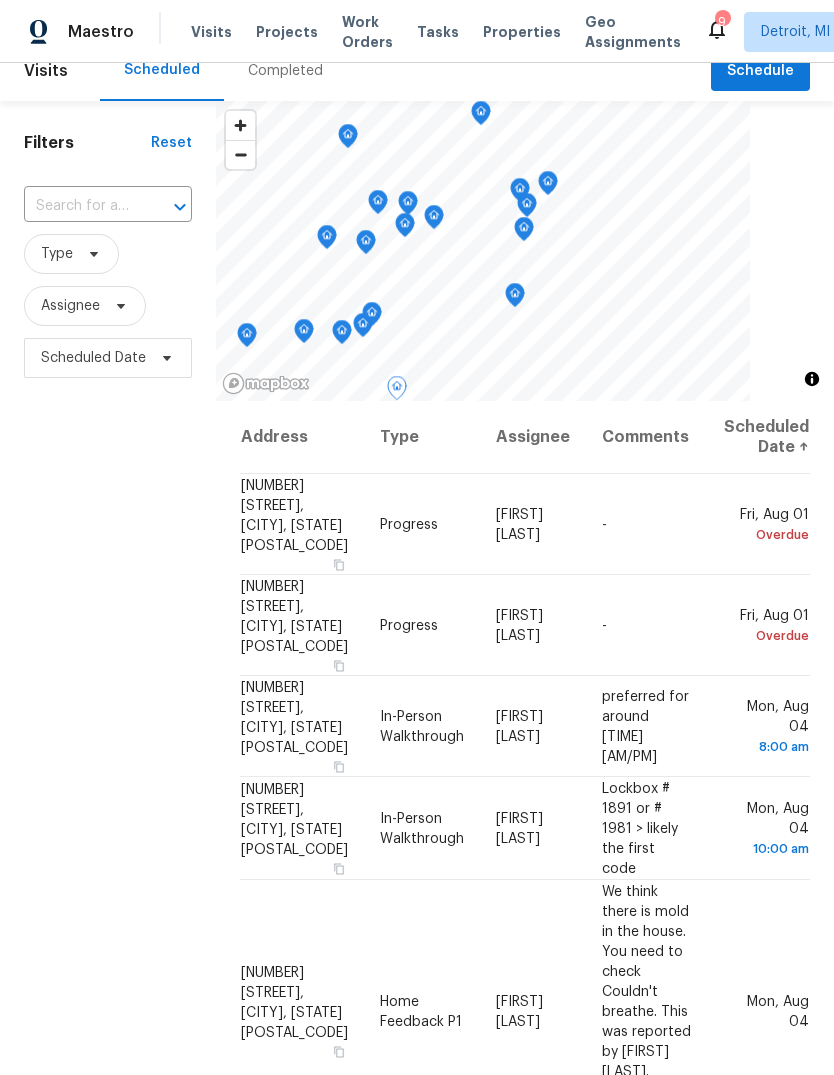 scroll, scrollTop: 0, scrollLeft: 0, axis: both 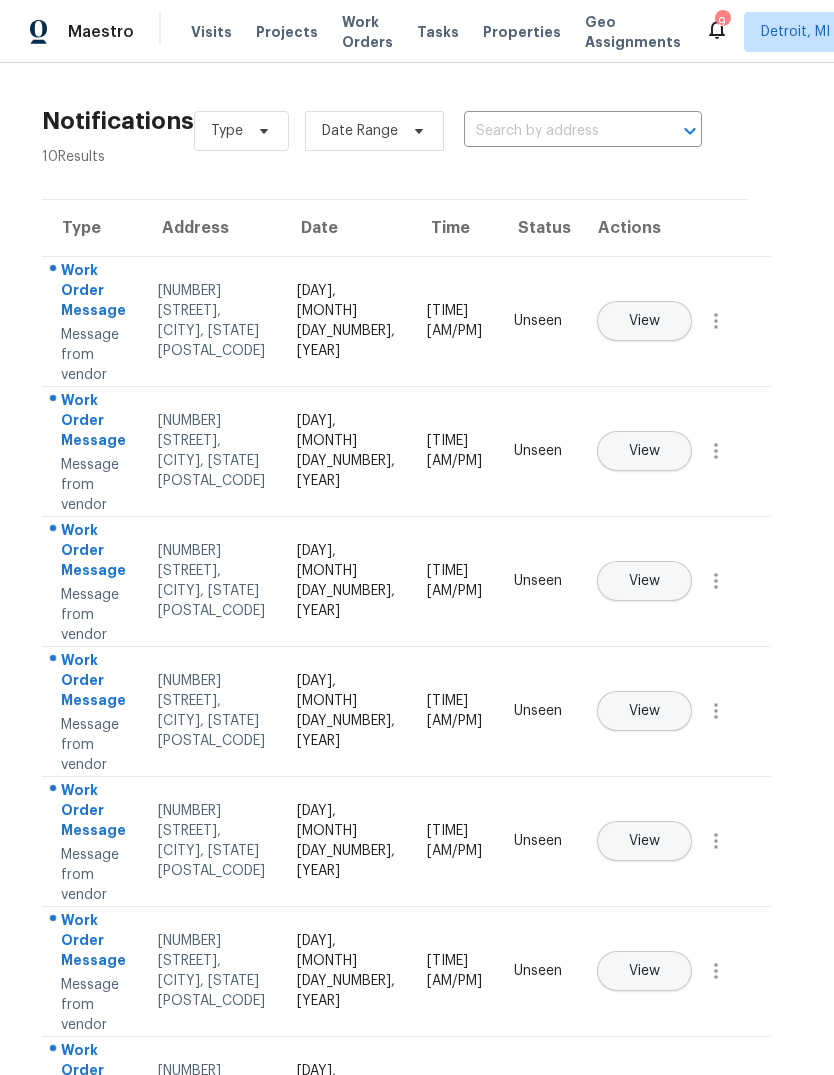 click on "Work Orders" at bounding box center [367, 32] 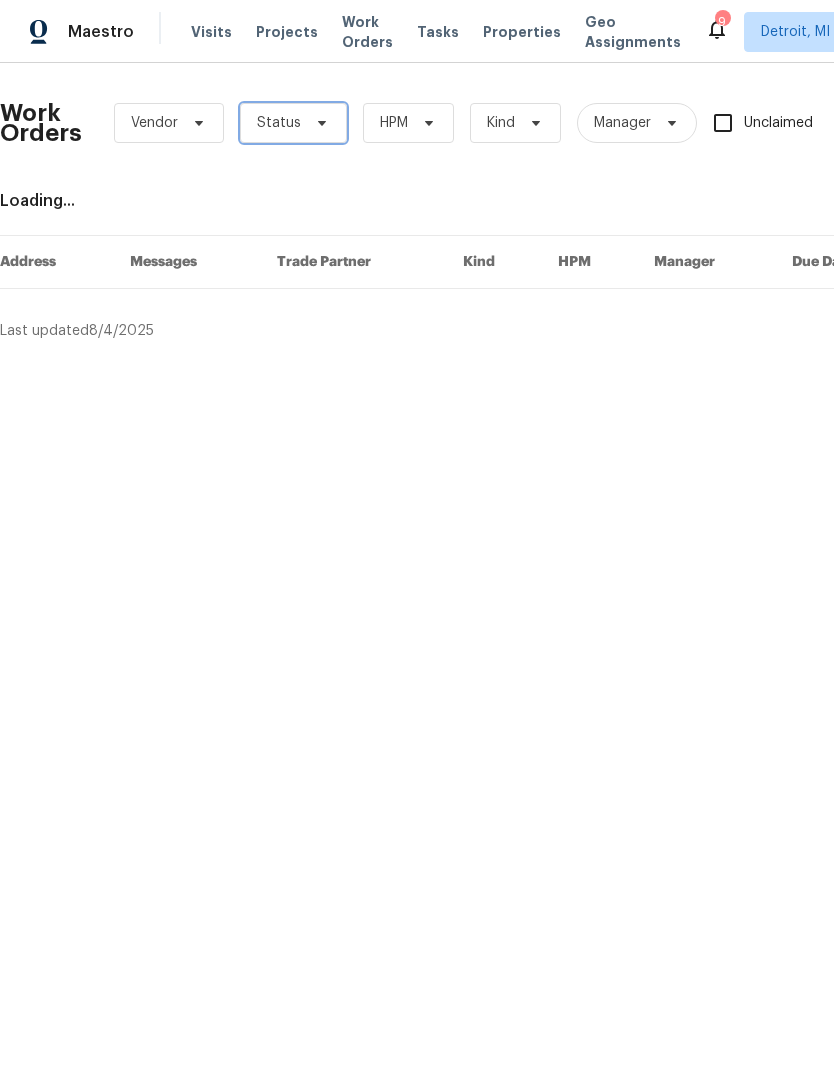 click on "Status" at bounding box center [293, 123] 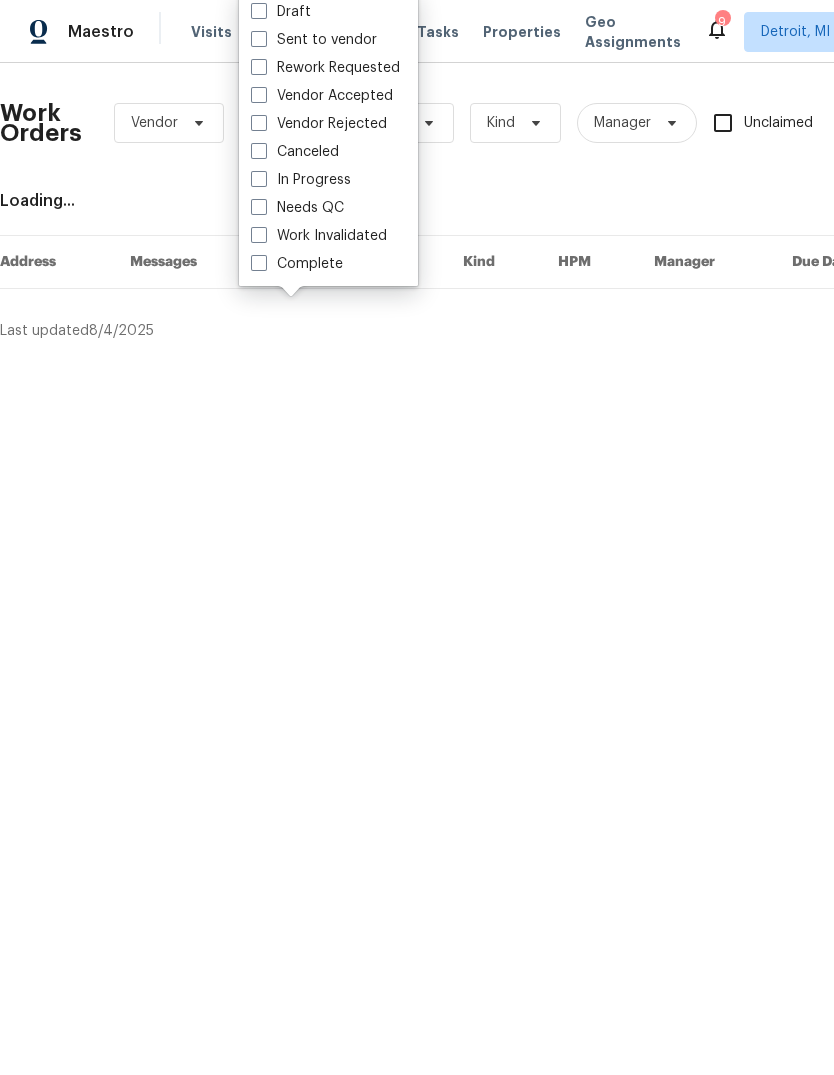 click on "Needs QC" at bounding box center (297, 208) 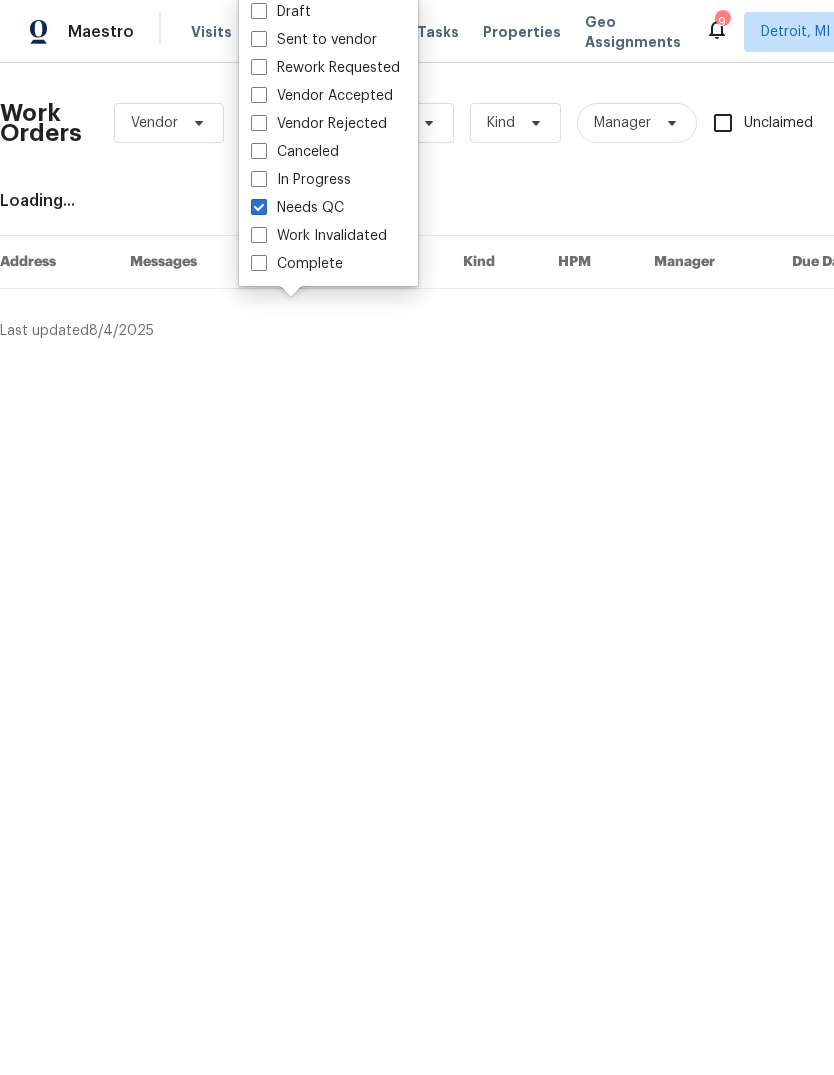 checkbox on "true" 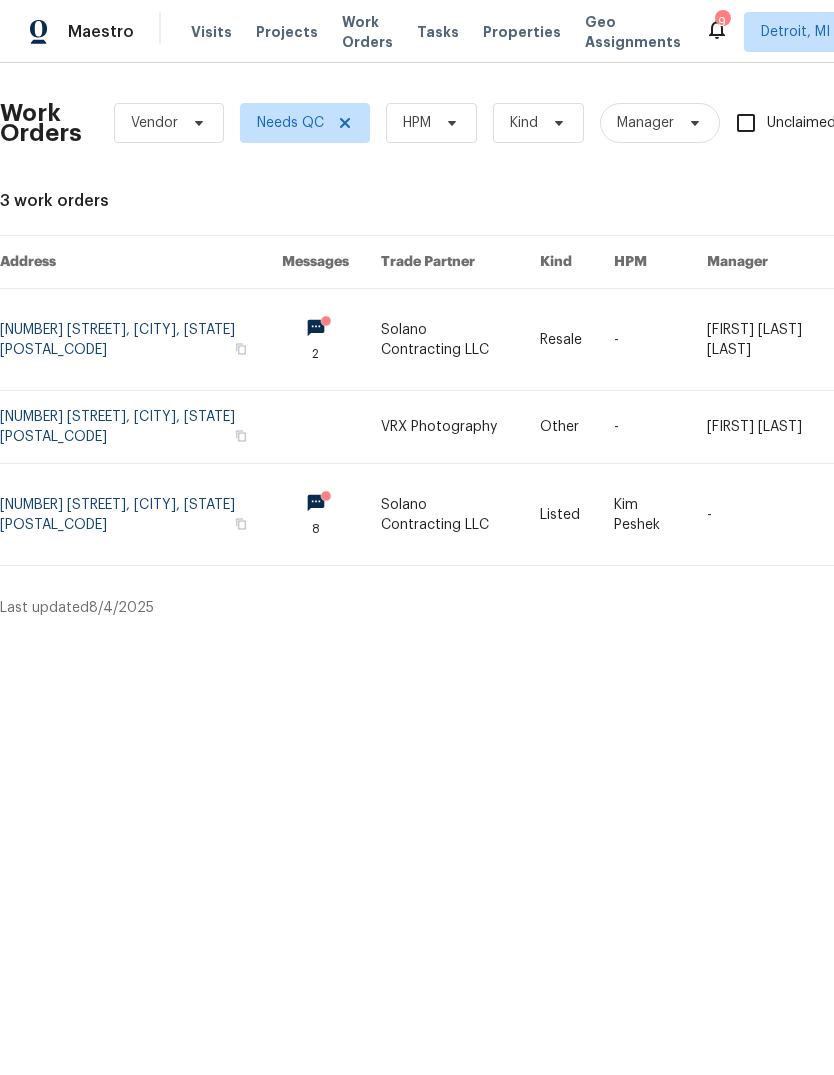 scroll, scrollTop: 0, scrollLeft: 0, axis: both 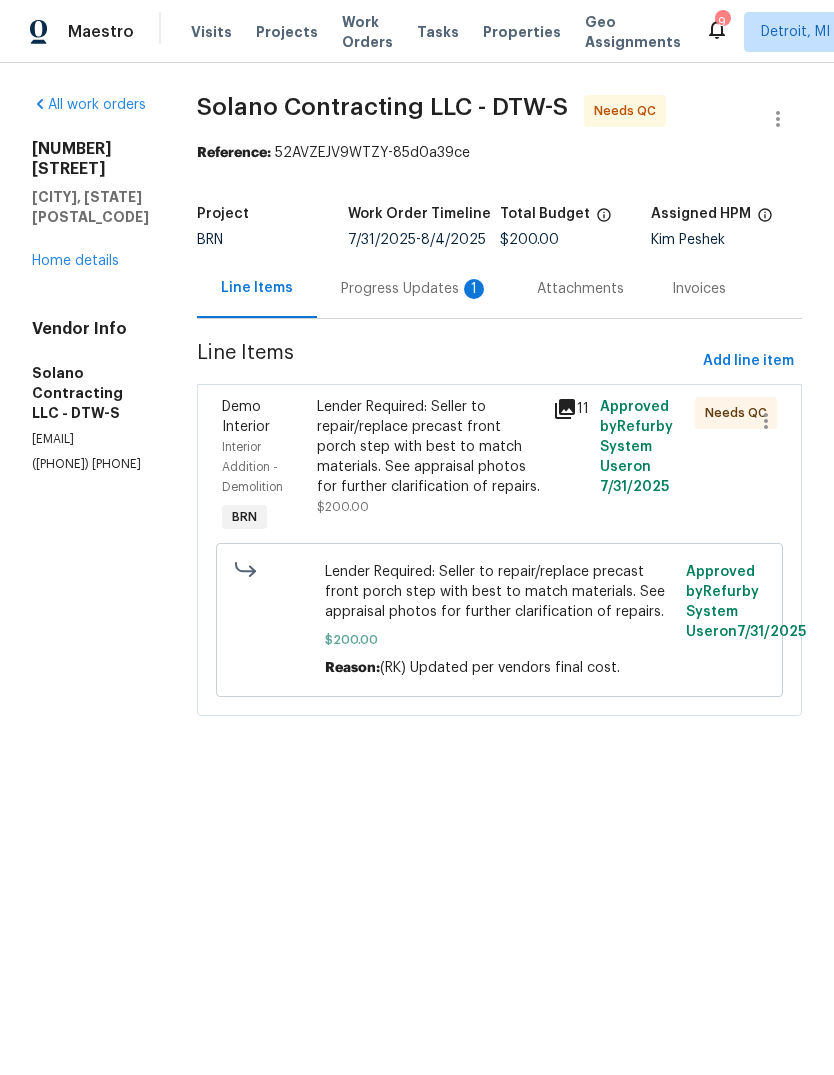 click on "Progress Updates 1" at bounding box center [415, 288] 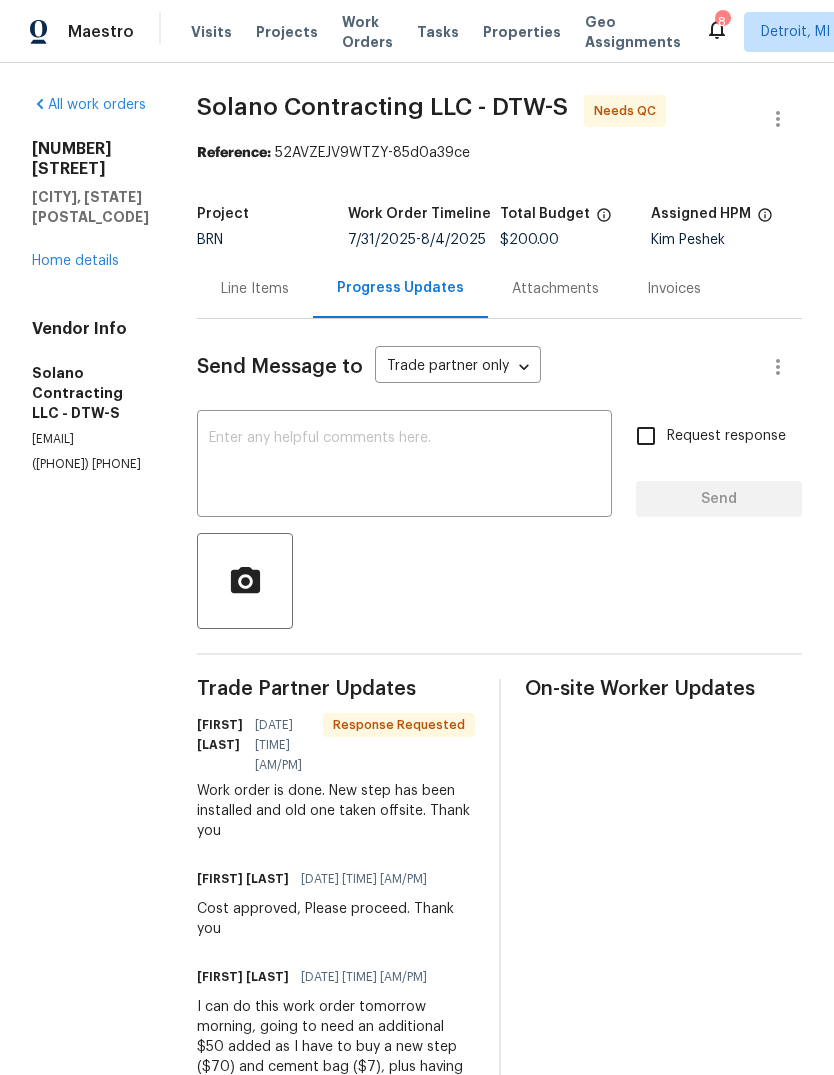 click on "Line Items" at bounding box center (255, 288) 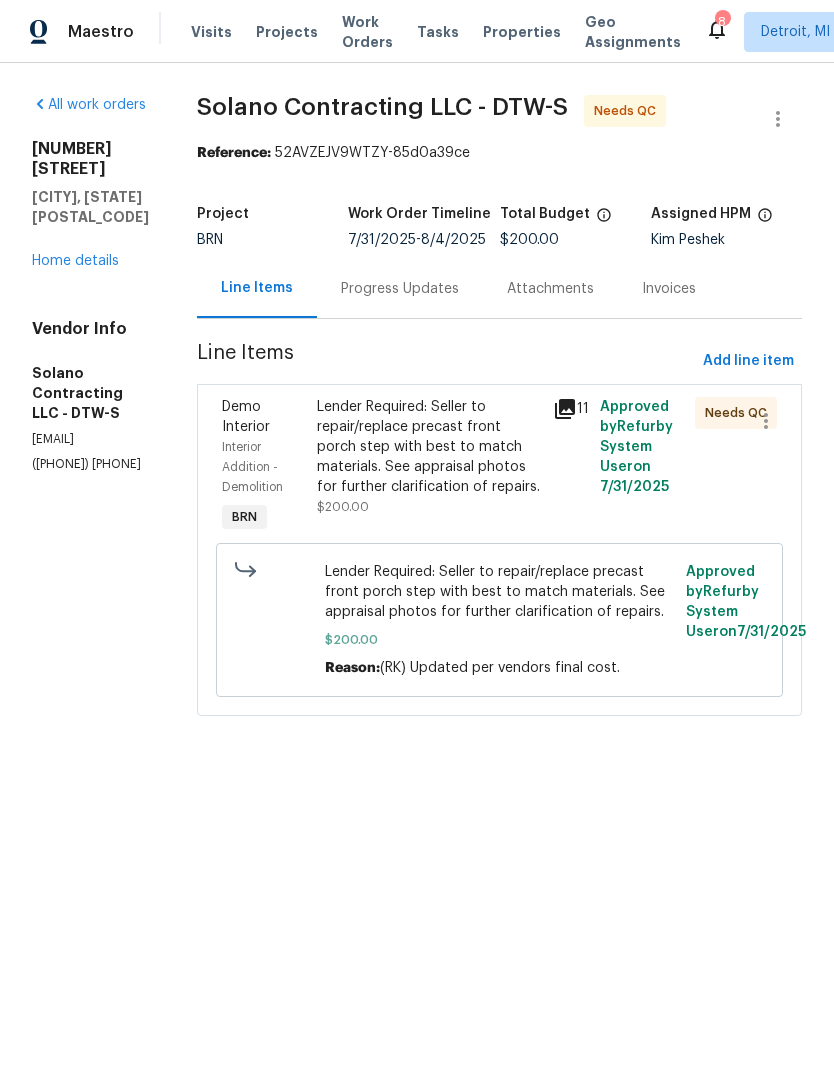 click 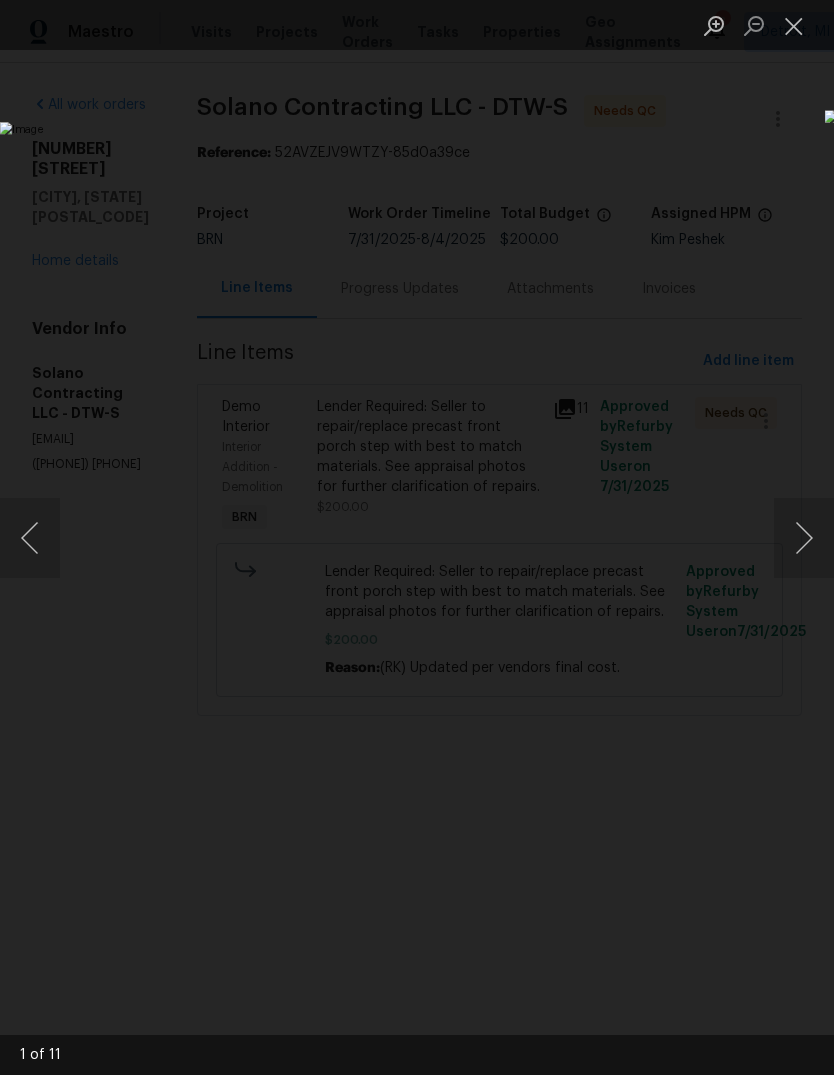 click at bounding box center (322, 537) 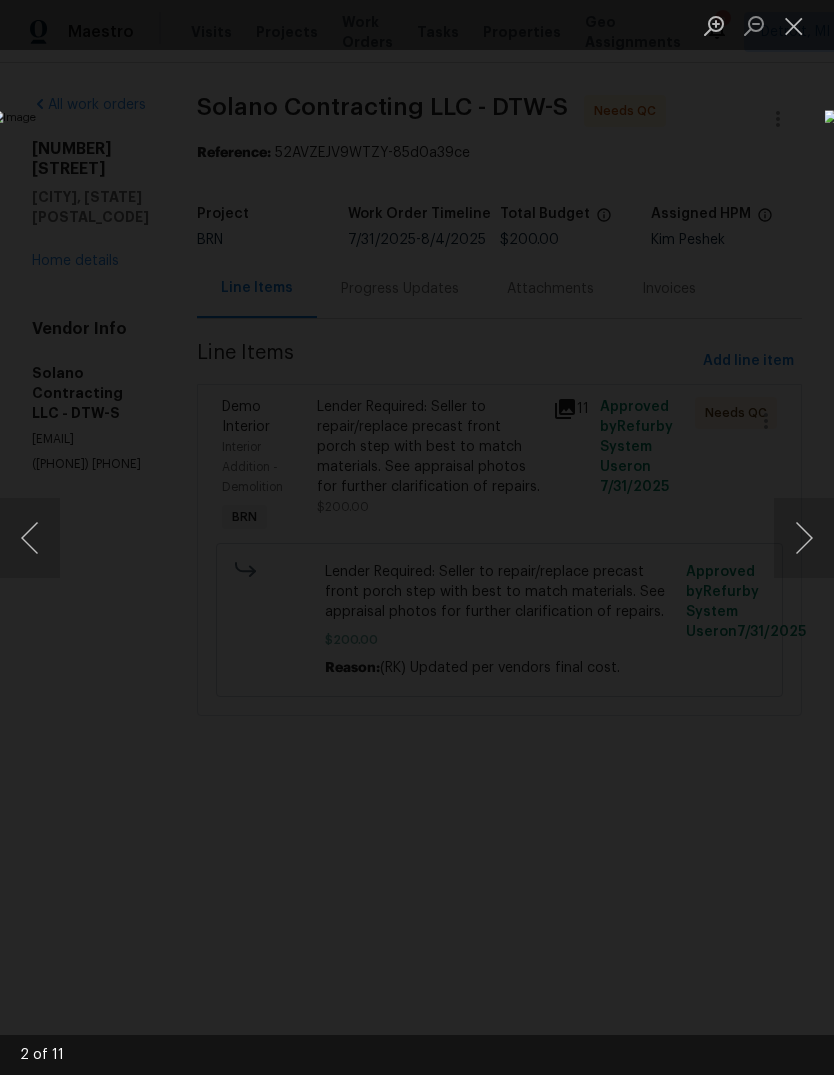 click at bounding box center [804, 538] 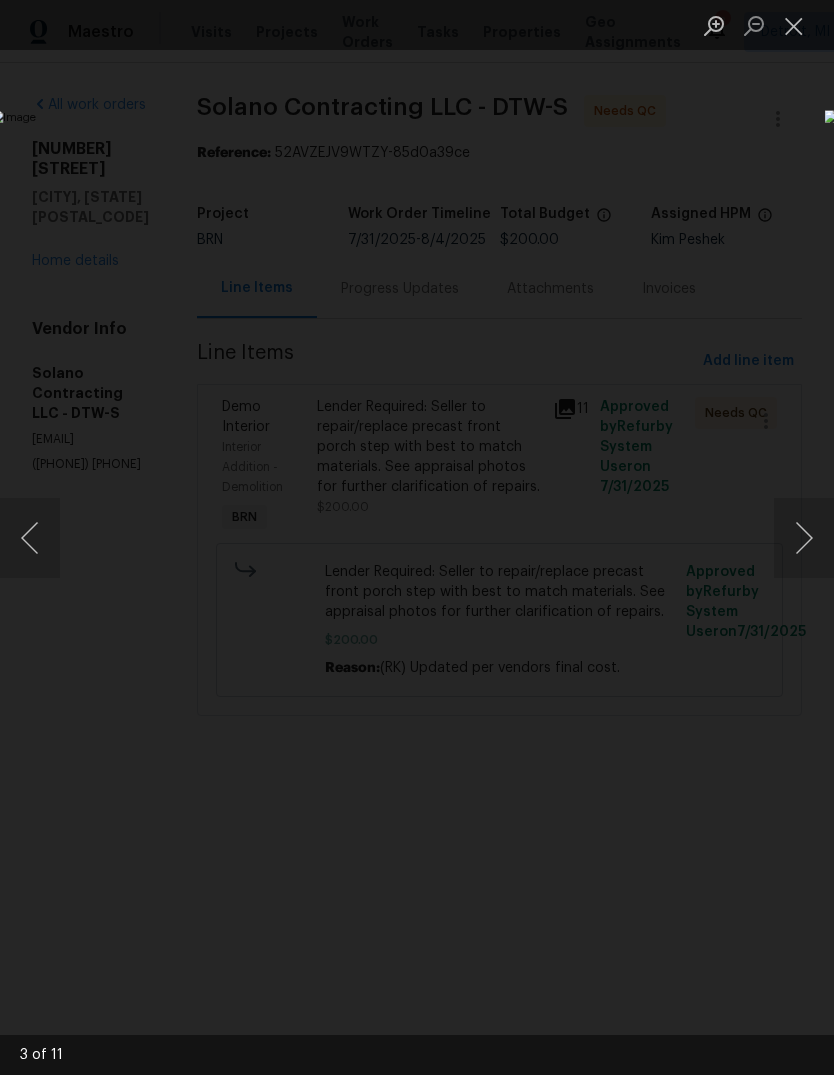 click at bounding box center [804, 538] 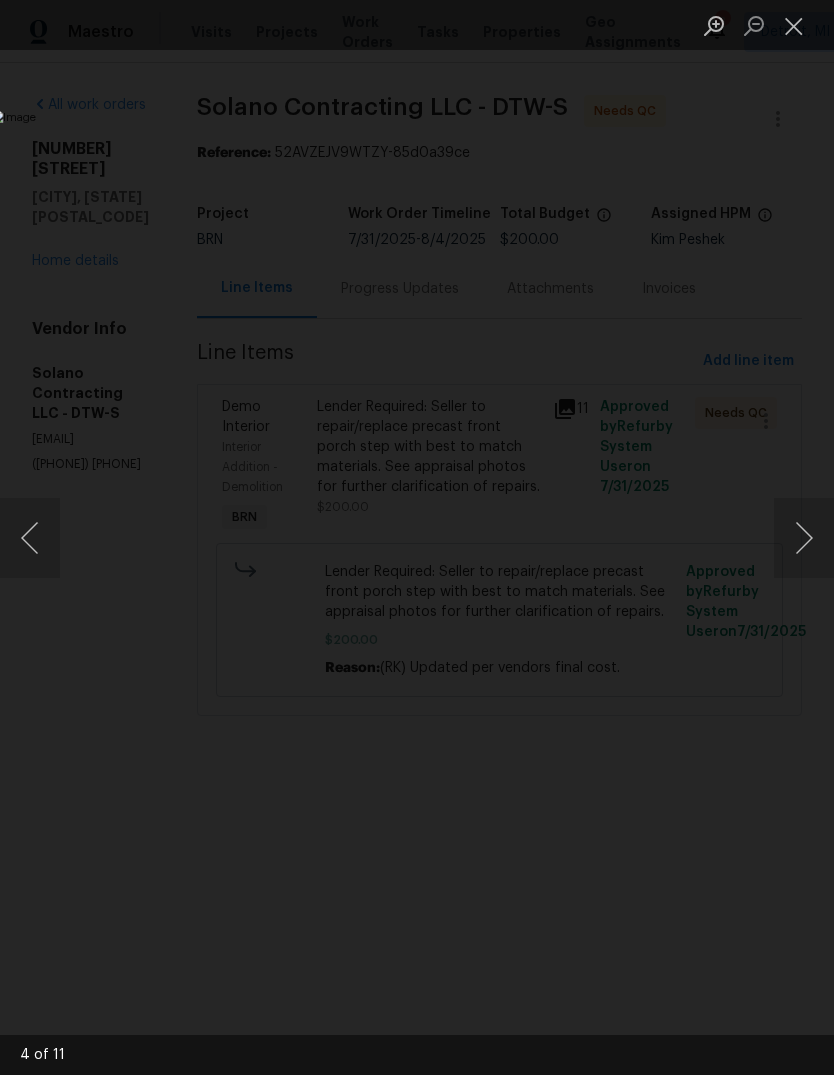 click at bounding box center (804, 538) 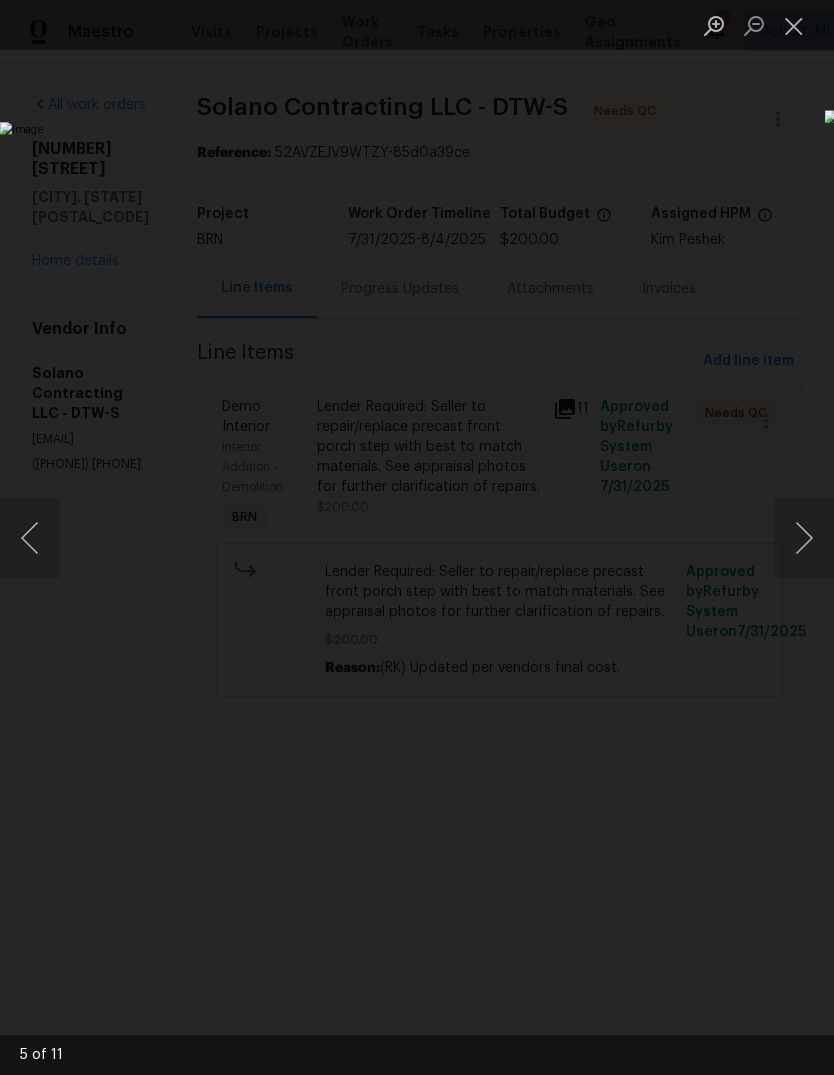 click at bounding box center (804, 538) 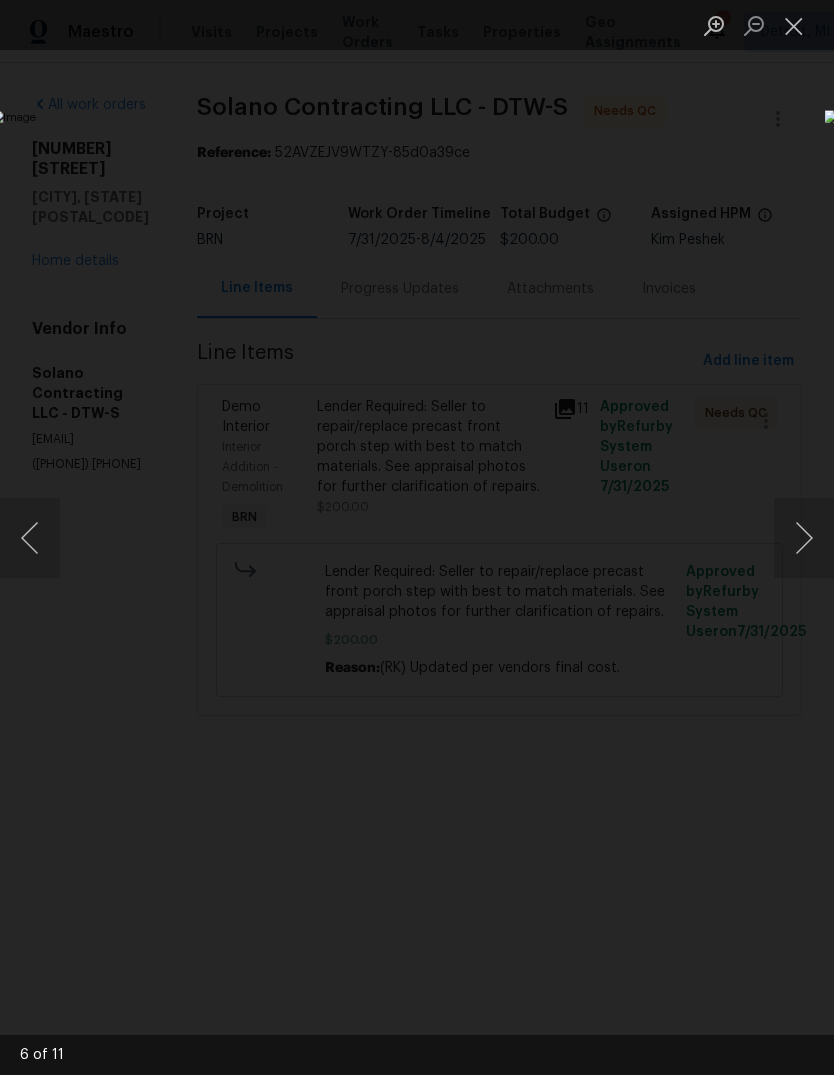 click at bounding box center (794, 25) 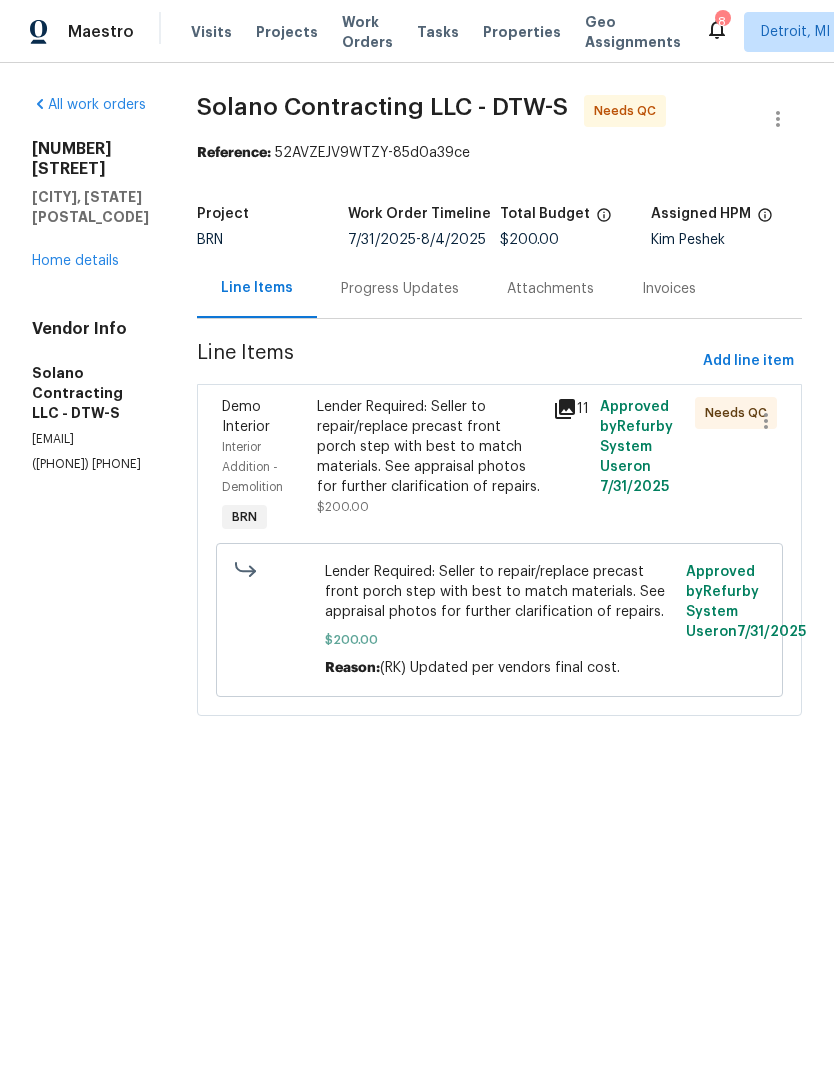 click on "Progress Updates" at bounding box center (400, 289) 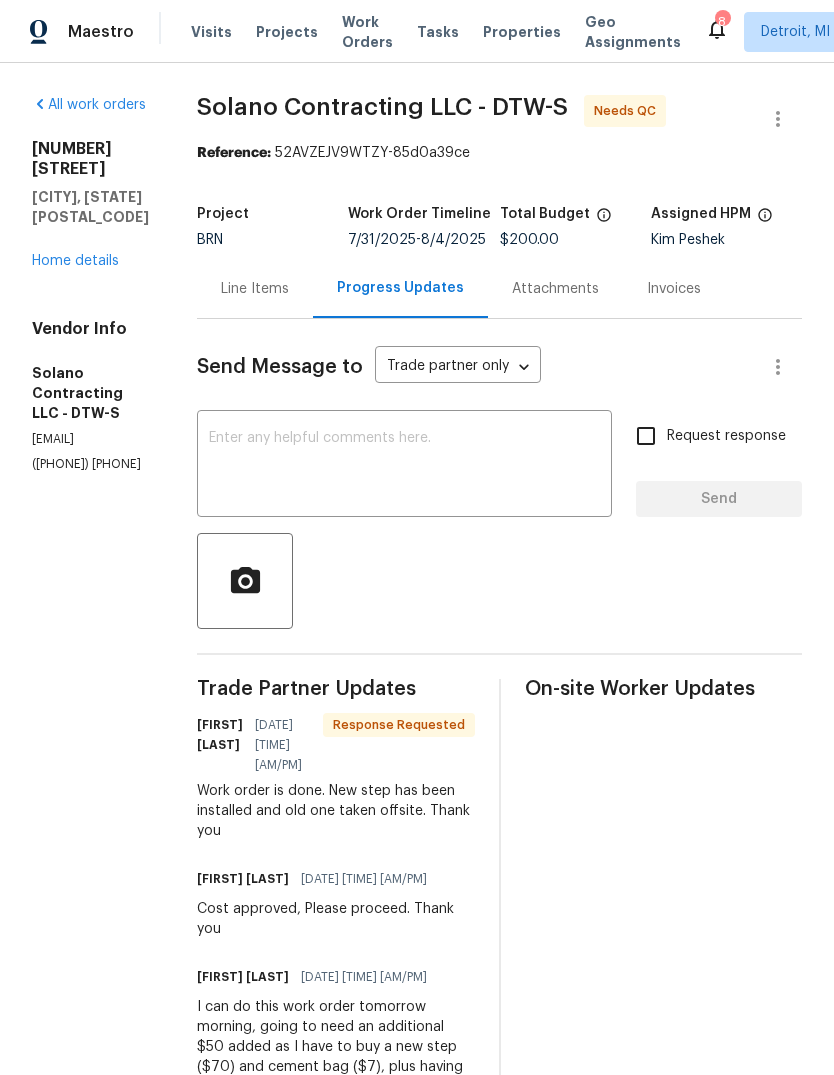 scroll, scrollTop: 0, scrollLeft: 0, axis: both 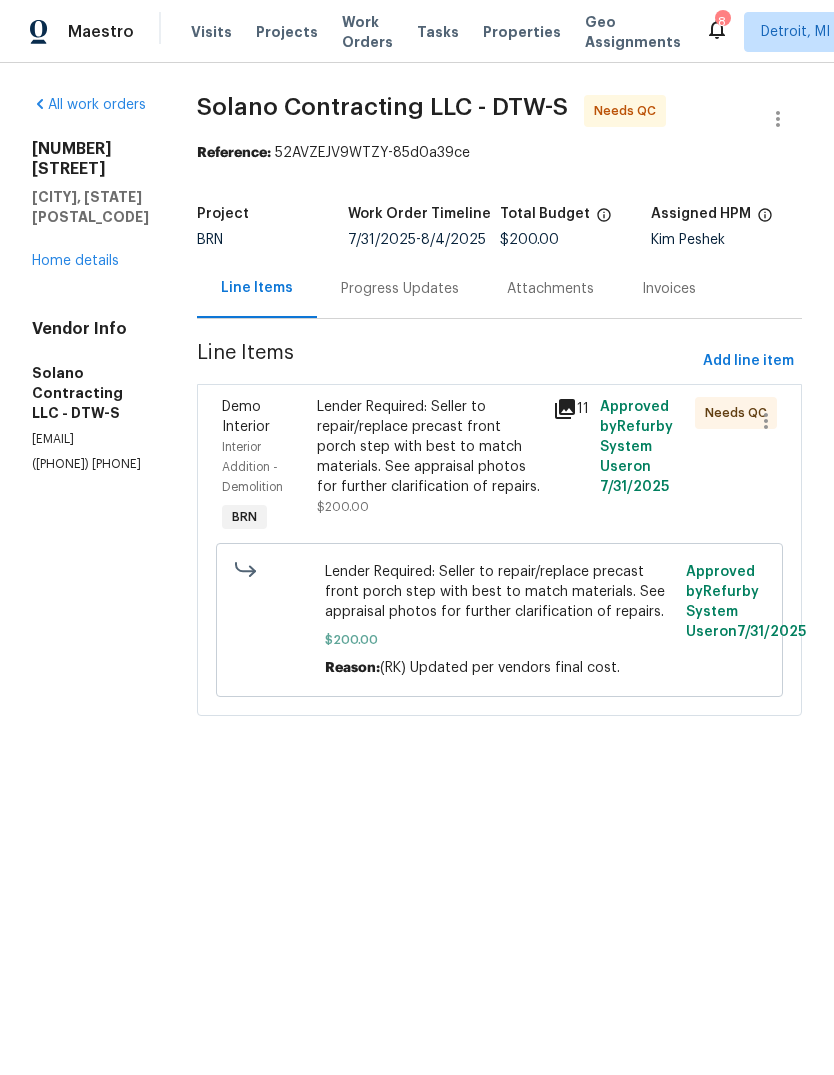 click on "Work Orders" at bounding box center [367, 32] 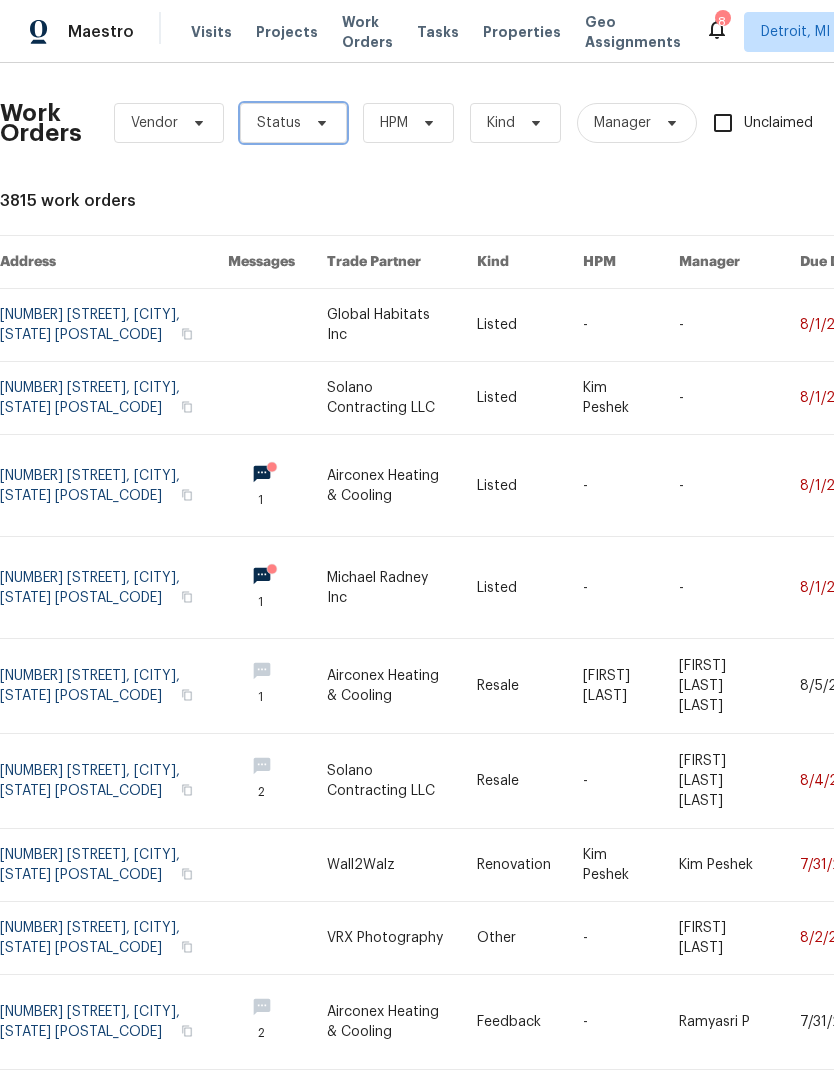 click on "Status" at bounding box center [279, 123] 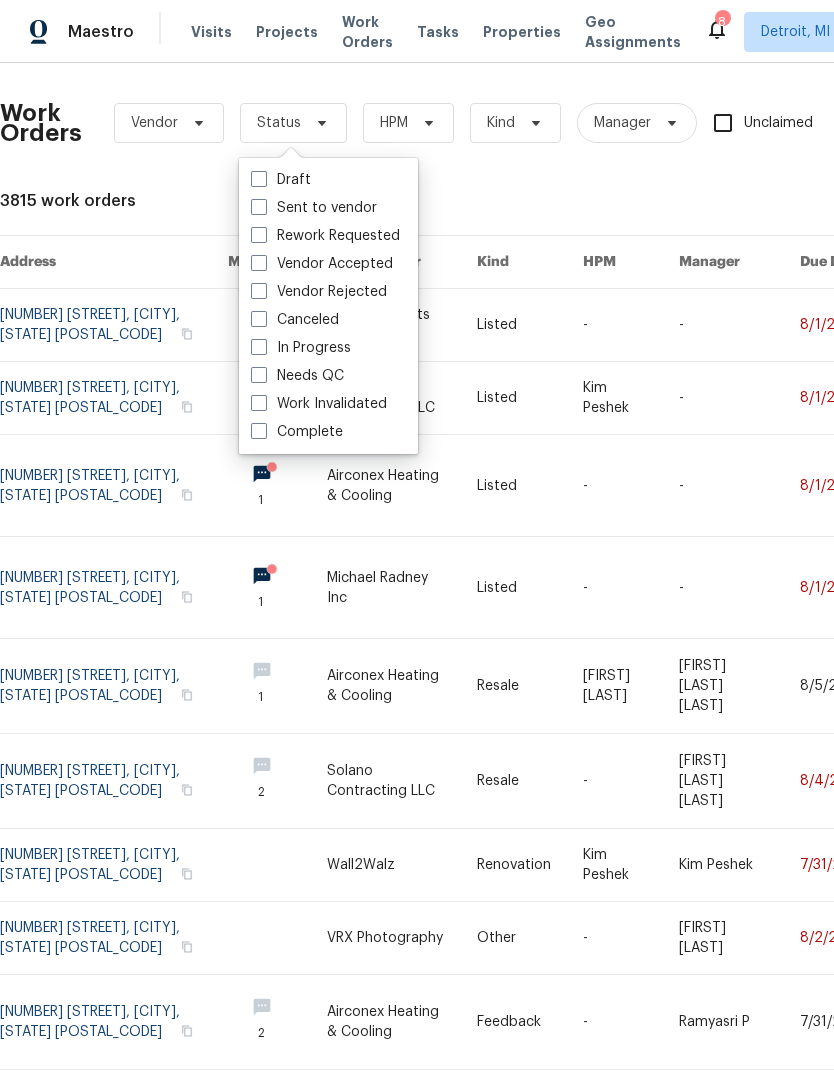 click on "Needs QC" at bounding box center [297, 376] 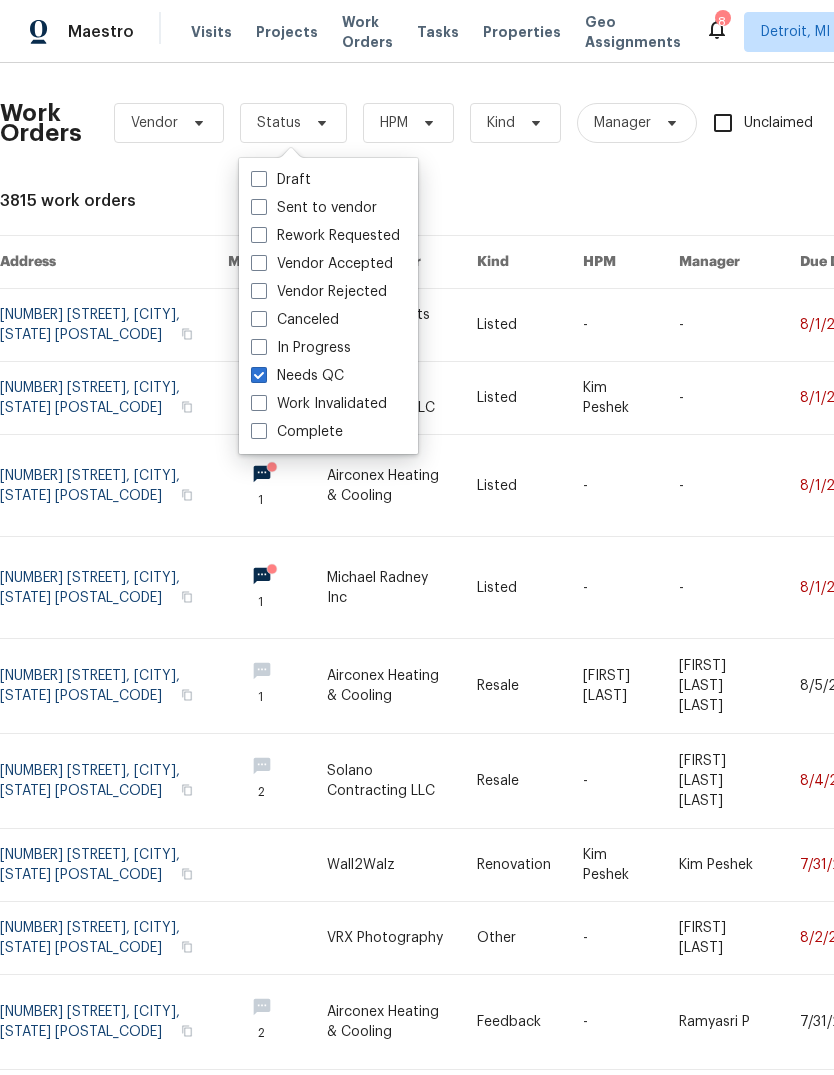 checkbox on "true" 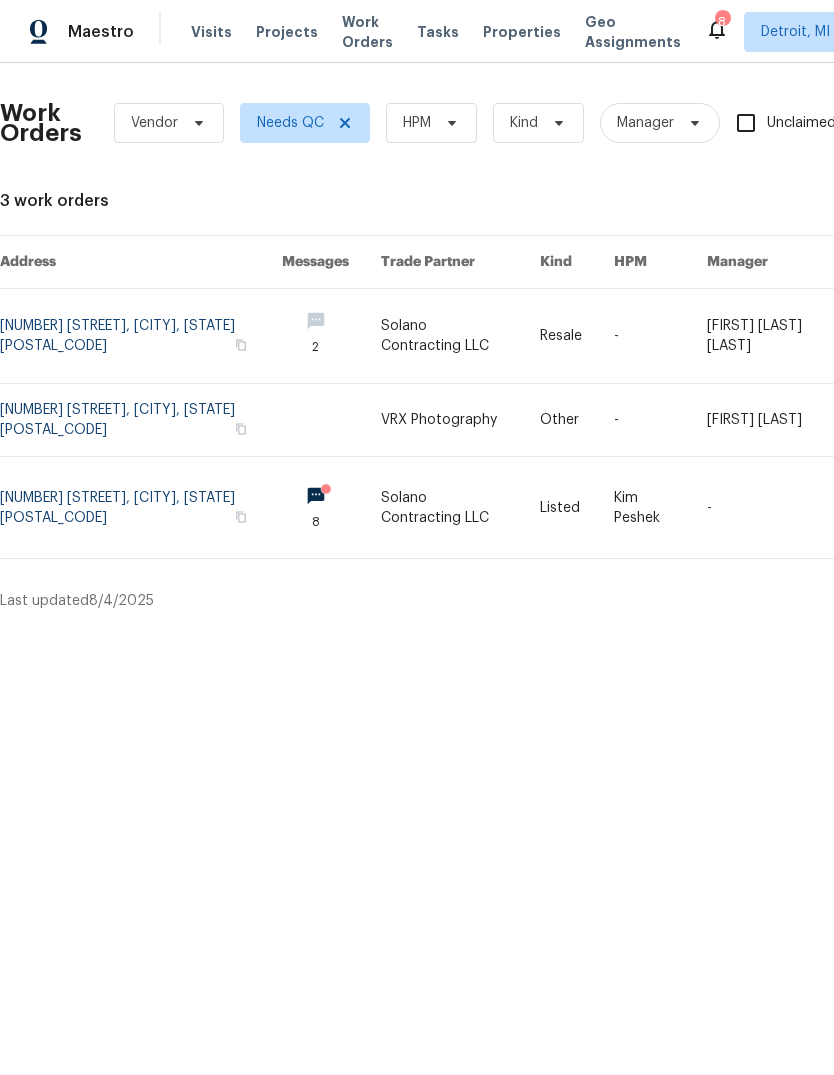 click on "Properties" at bounding box center [522, 32] 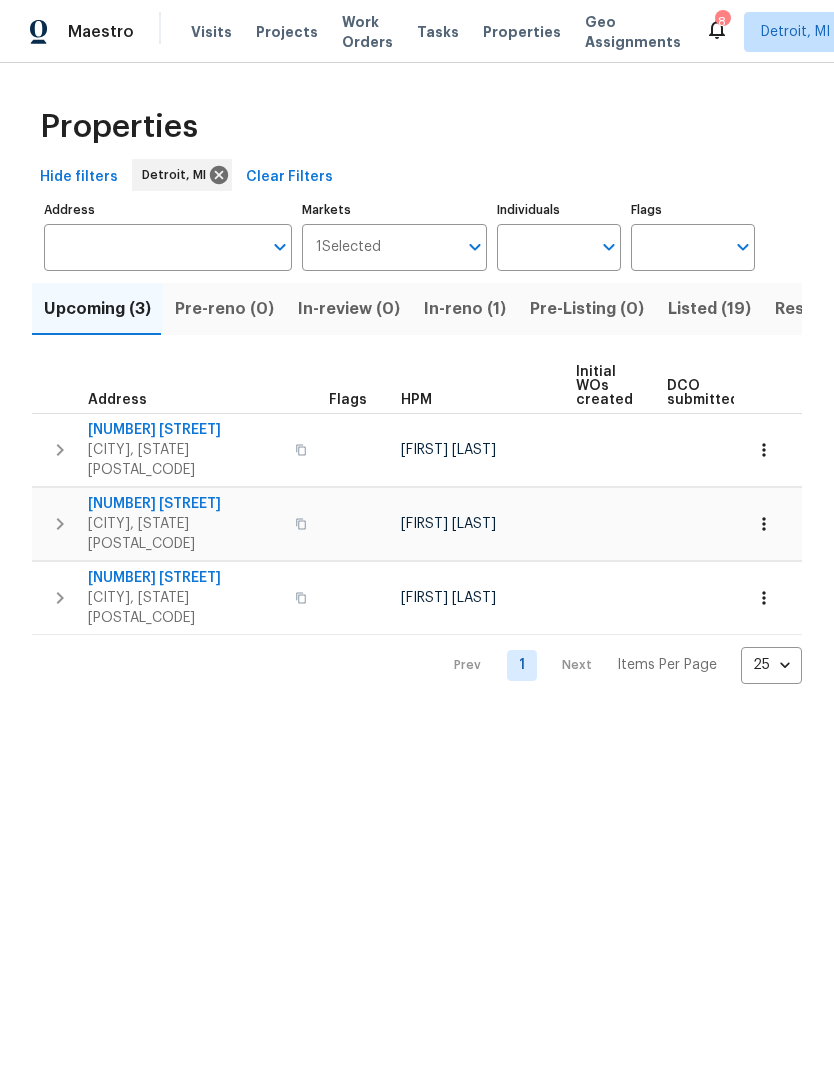 scroll, scrollTop: 0, scrollLeft: 0, axis: both 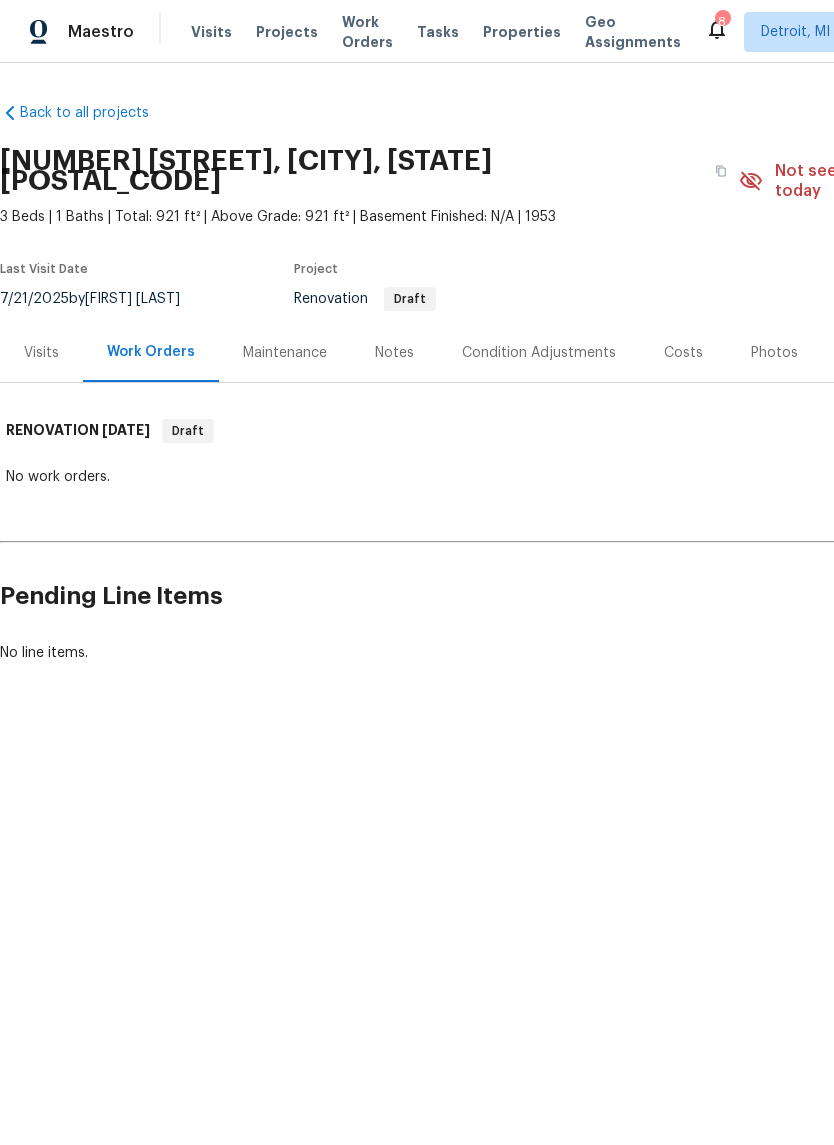 click on "Notes" at bounding box center (394, 352) 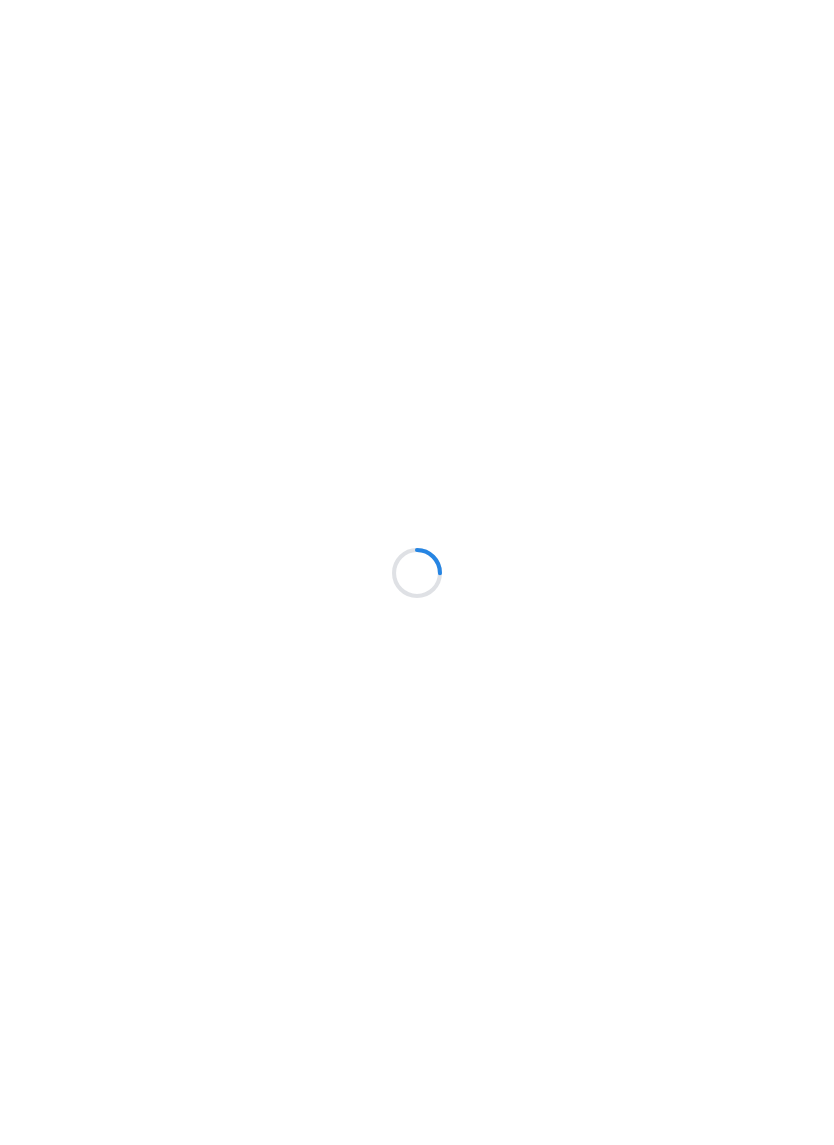 scroll, scrollTop: 0, scrollLeft: 0, axis: both 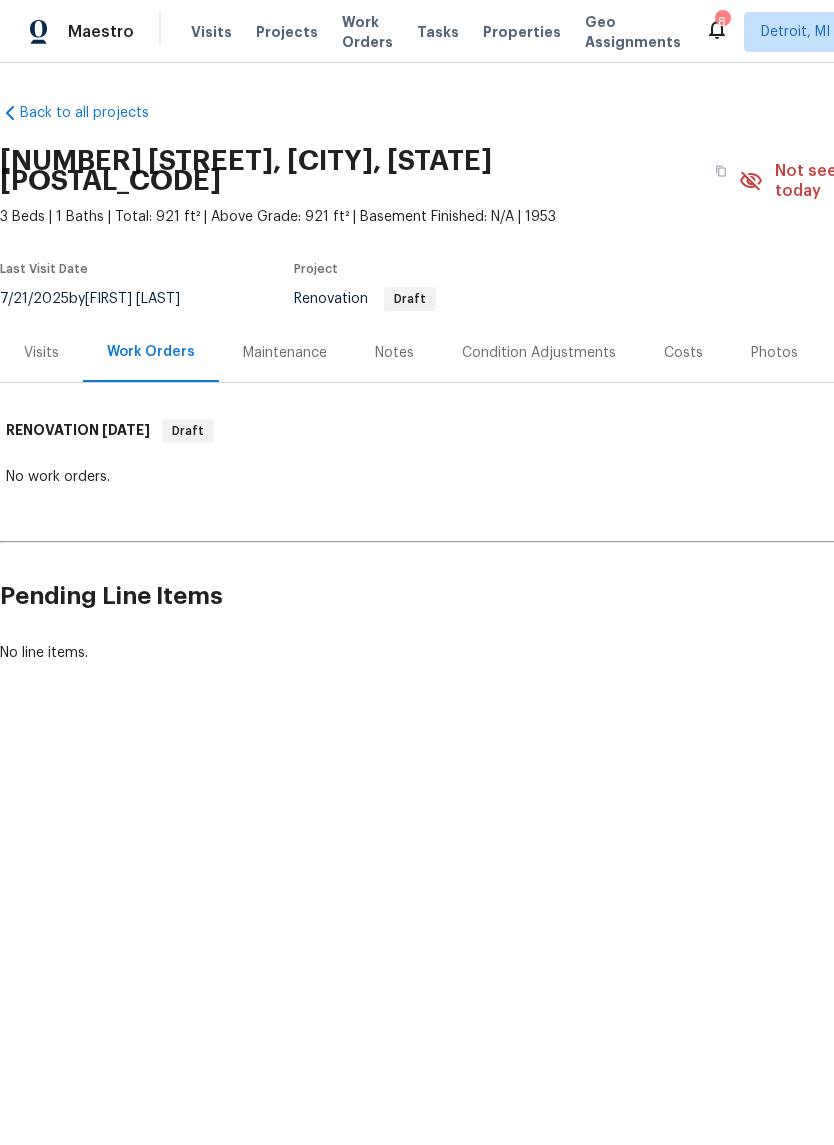 click on "Properties" at bounding box center [522, 32] 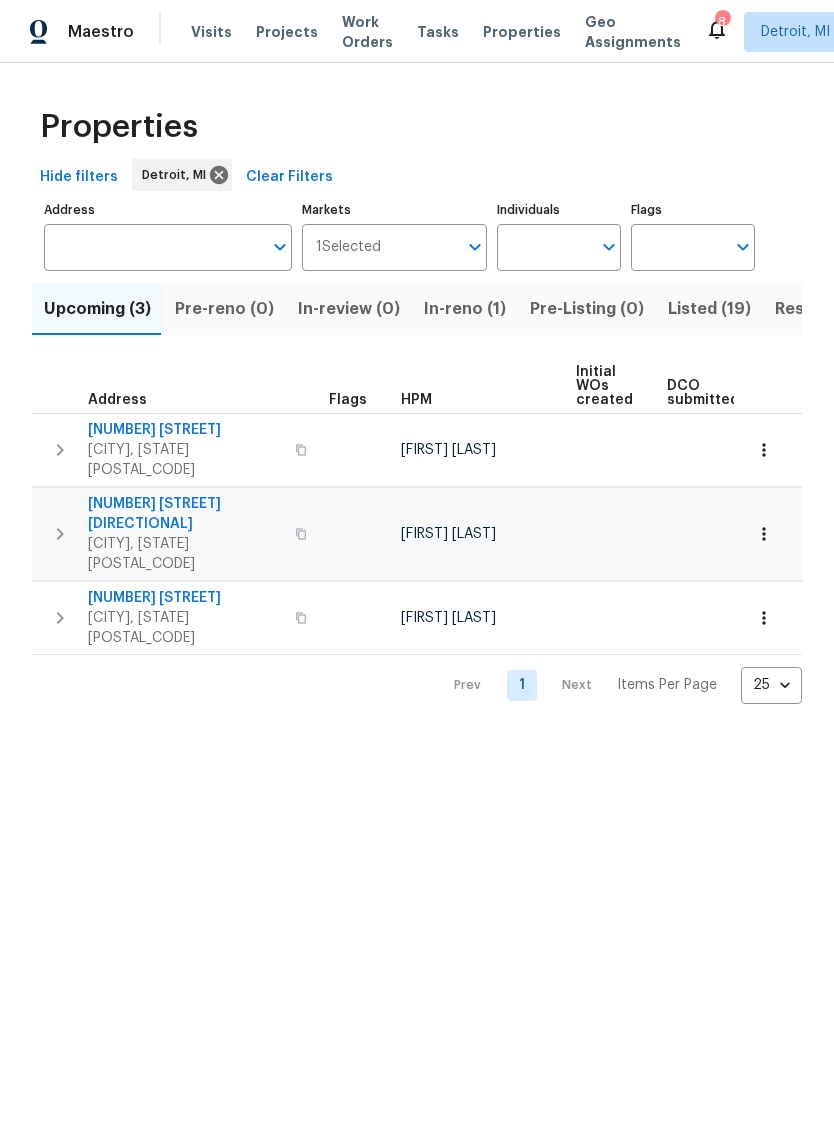 click on "Listed (19)" at bounding box center (709, 309) 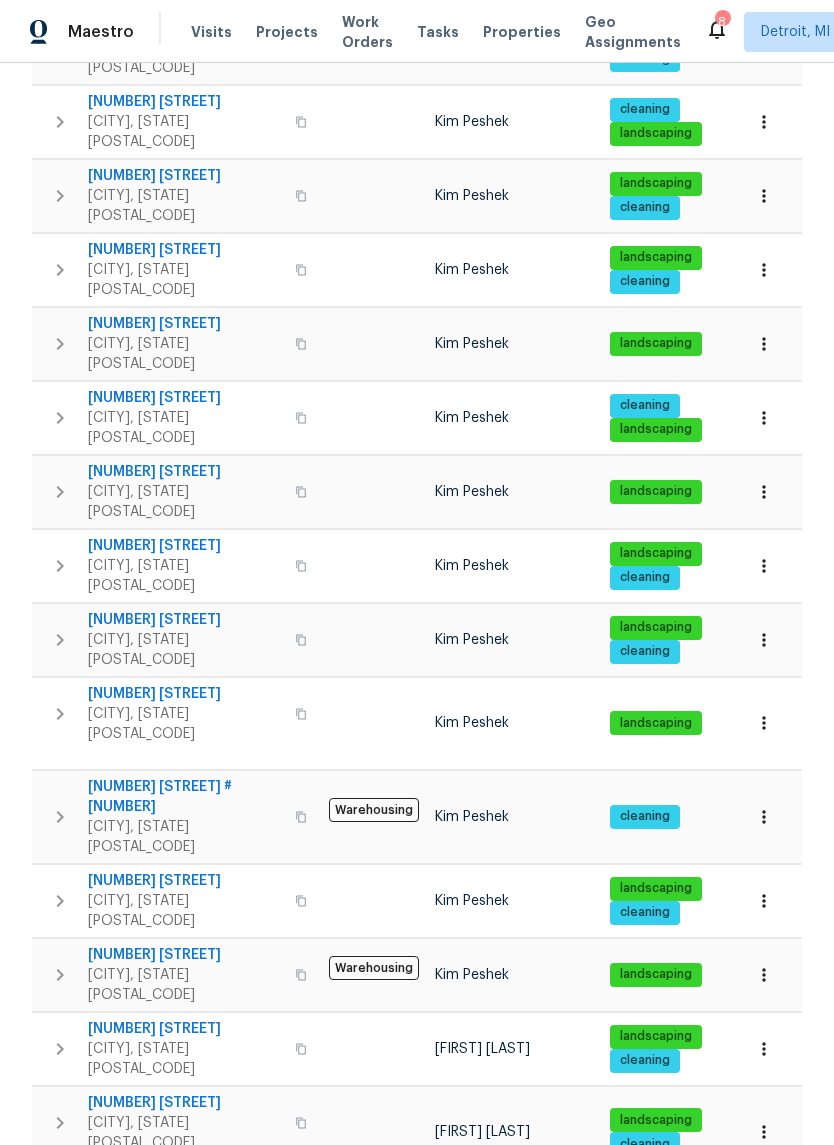 scroll, scrollTop: 475, scrollLeft: 0, axis: vertical 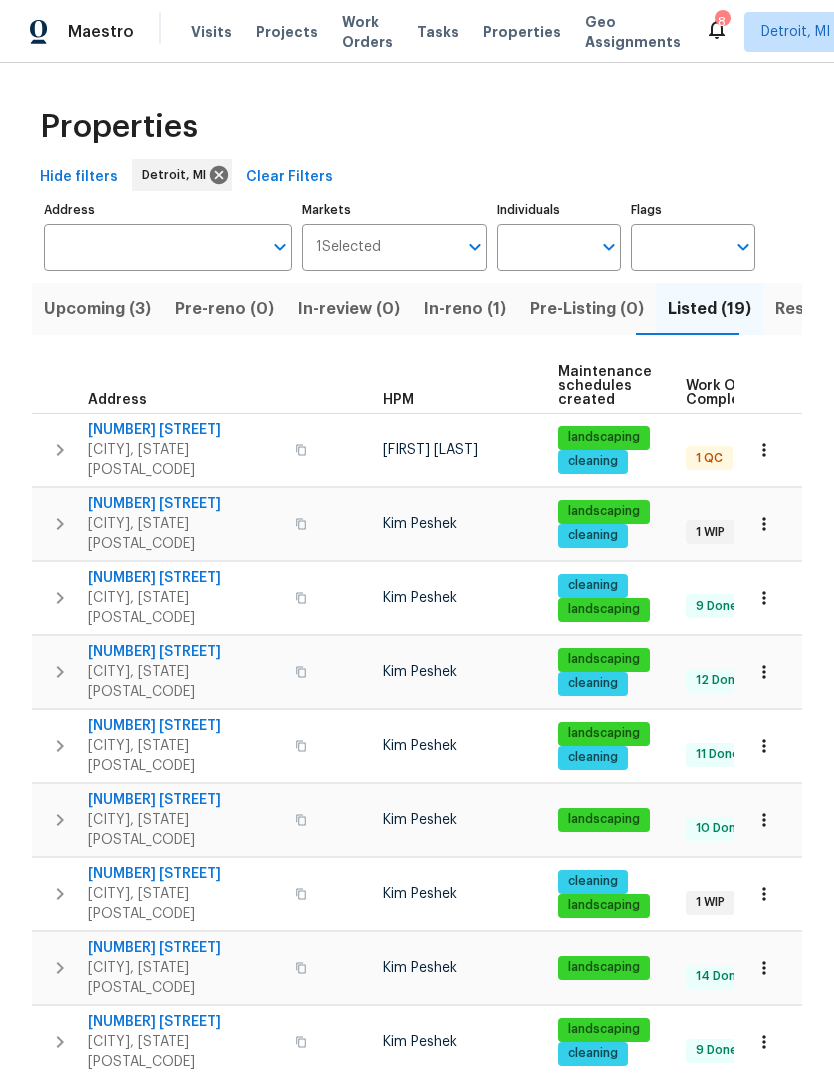 click on "Upcoming (3) Pre-reno (0) In-review (0) In-reno (1) Pre-Listing (0) Listed (19) Resale (16) Done (349) Unknown (0) Address Flags HPM Maintenance schedules created Work Order Completion List date DOM 26018 Whipple St Novi, MI 48375 Dominic Herron landscaping cleaning 1 QC 4 Done 08/01/25 3 53044 Ruann Dr Shelby Township, MI 48316 Kim Peshek landscaping cleaning 1 WIP 12 Done 08/15/24 354 305 W Hudson Ave Madison Heights, MI 48071 Kim Peshek cleaning landscaping 9 Done 03/14/25 143 15836 Patton St Detroit, MI 48223 Kim Peshek landscaping cleaning 12 Done 08/12/24 357 17394 Beech Daly Rd Redford, MI 48240 Kim Peshek landscaping cleaning 11 Done 05/08/25 88 18067 Rosetta Ave Eastpointe, MI 48021 Kim Peshek landscaping 10 Done 10/07/24 301 2645 Hickory Ct Bloomfield Hills, MI 48302 Kim Peshek cleaning landscaping 1 WIP 19 Done 05/29/24 432 1363 Edgewood Blvd Berkley, MI 48072 Kim Peshek landscaping 14 Done 1 Draft 04/21/25 105 20612 Kingsville St Harper Woods, MI 48225 Kim Peshek landscaping cleaning 9 Done 98 132" at bounding box center (417, 1108) 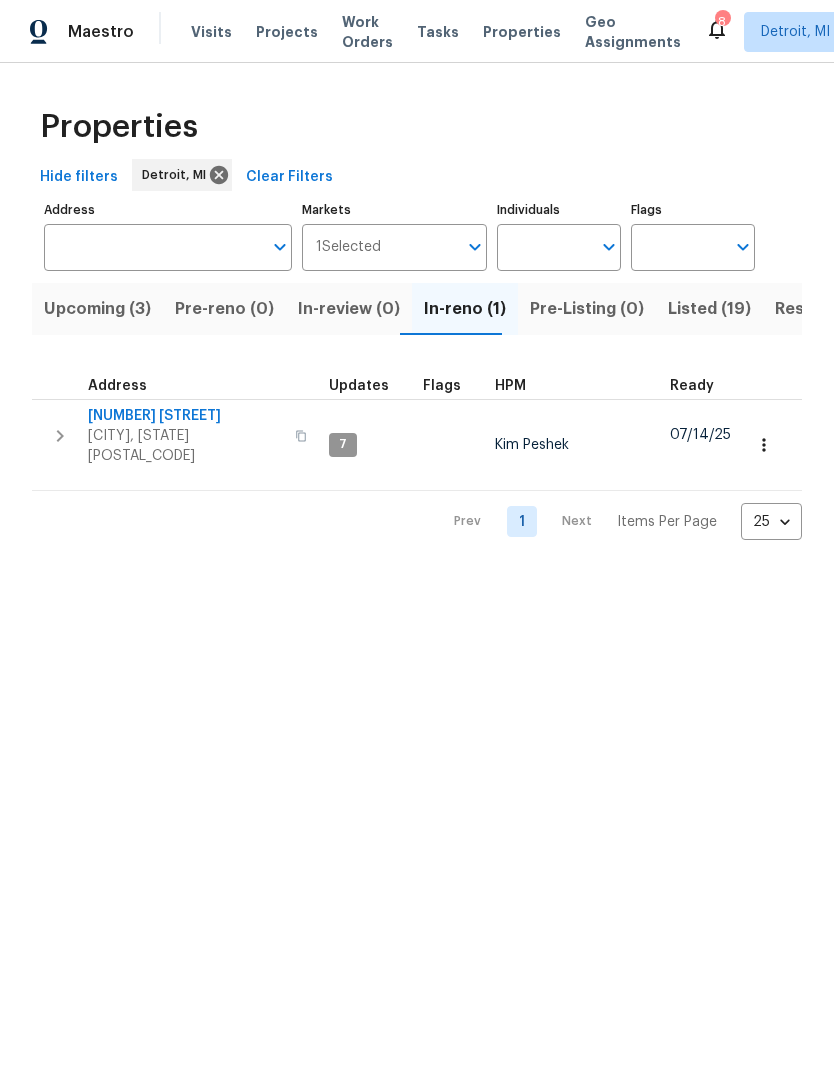 scroll, scrollTop: 0, scrollLeft: 0, axis: both 